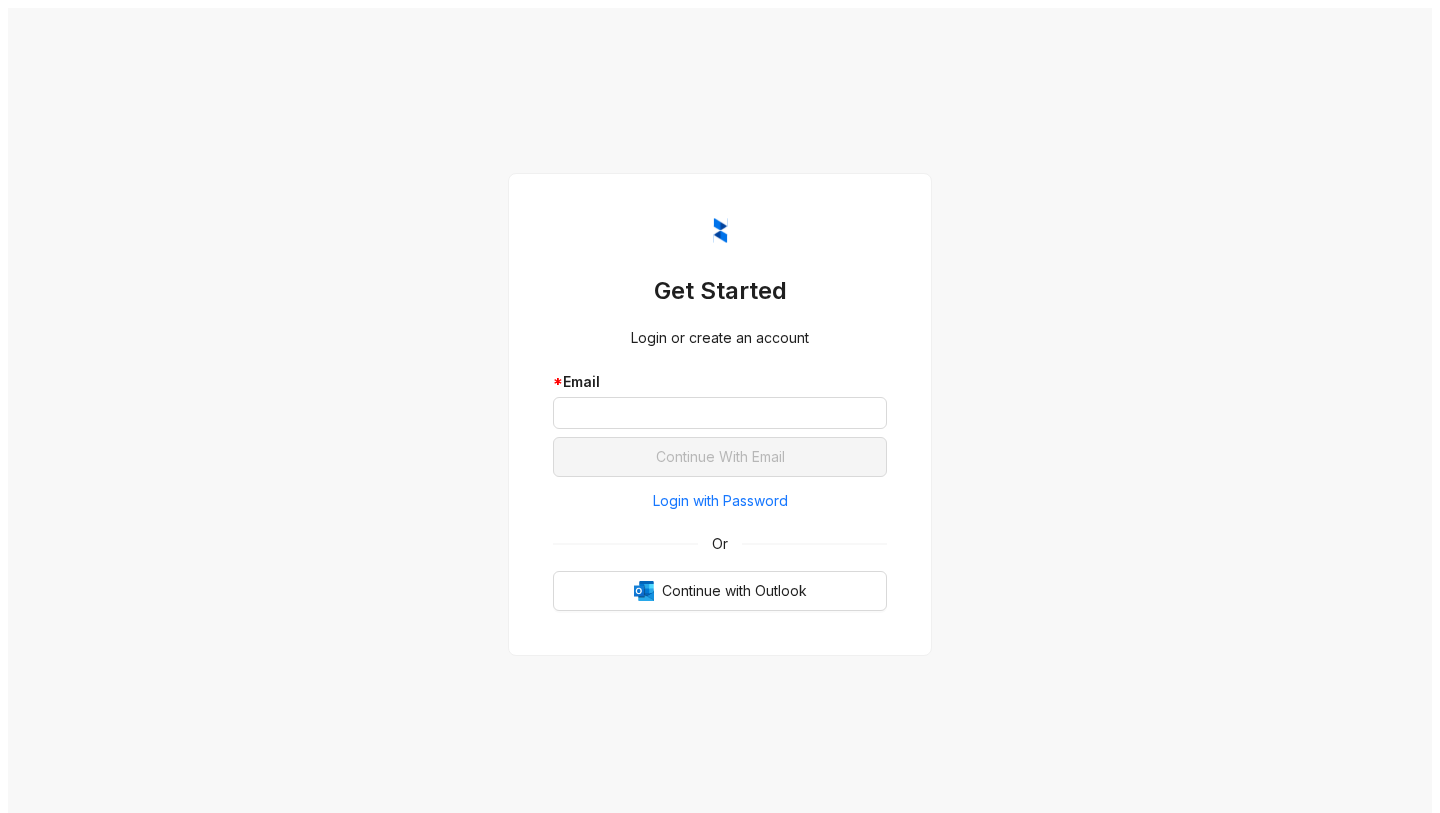 scroll, scrollTop: 0, scrollLeft: 0, axis: both 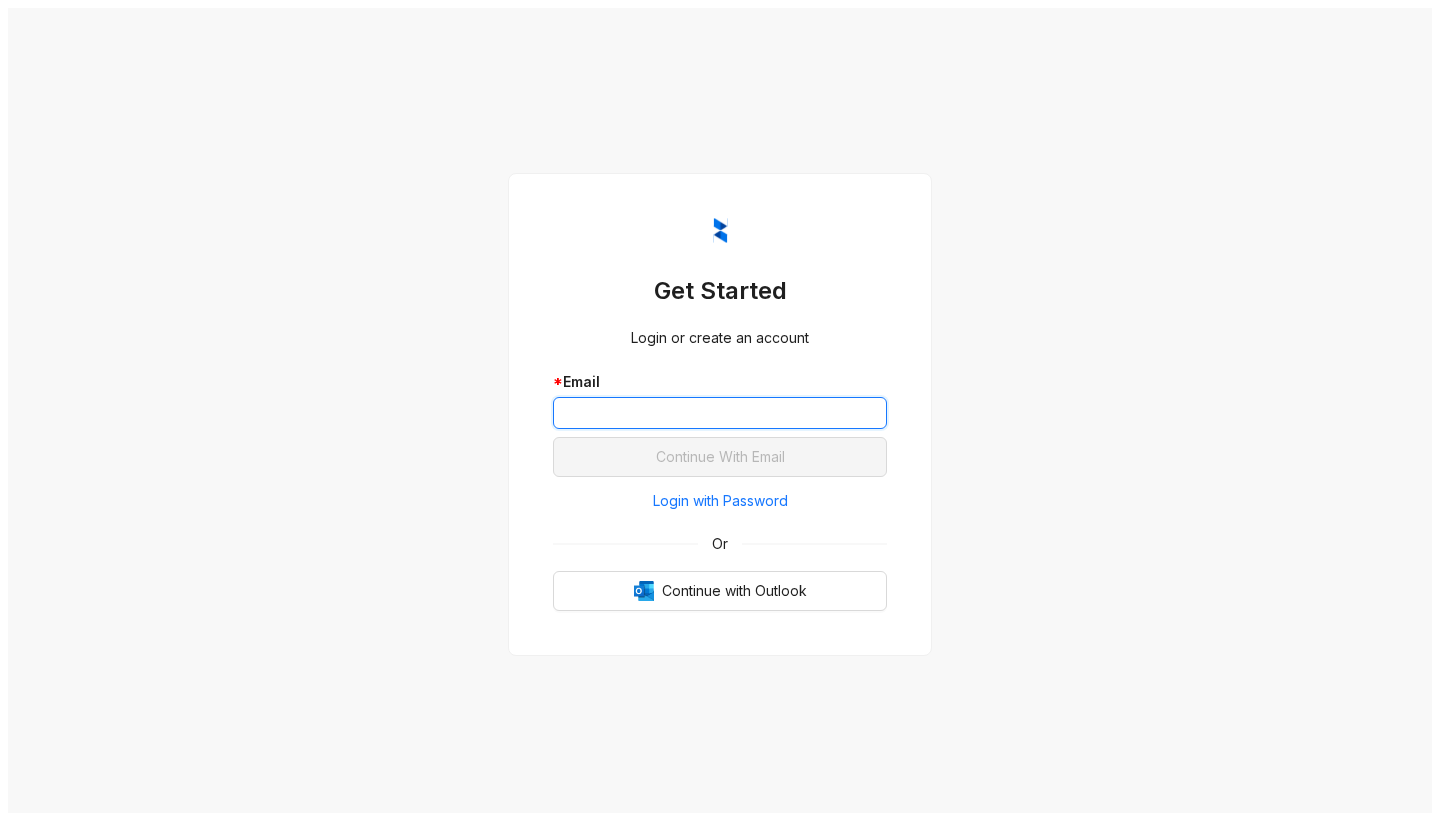 click at bounding box center (720, 413) 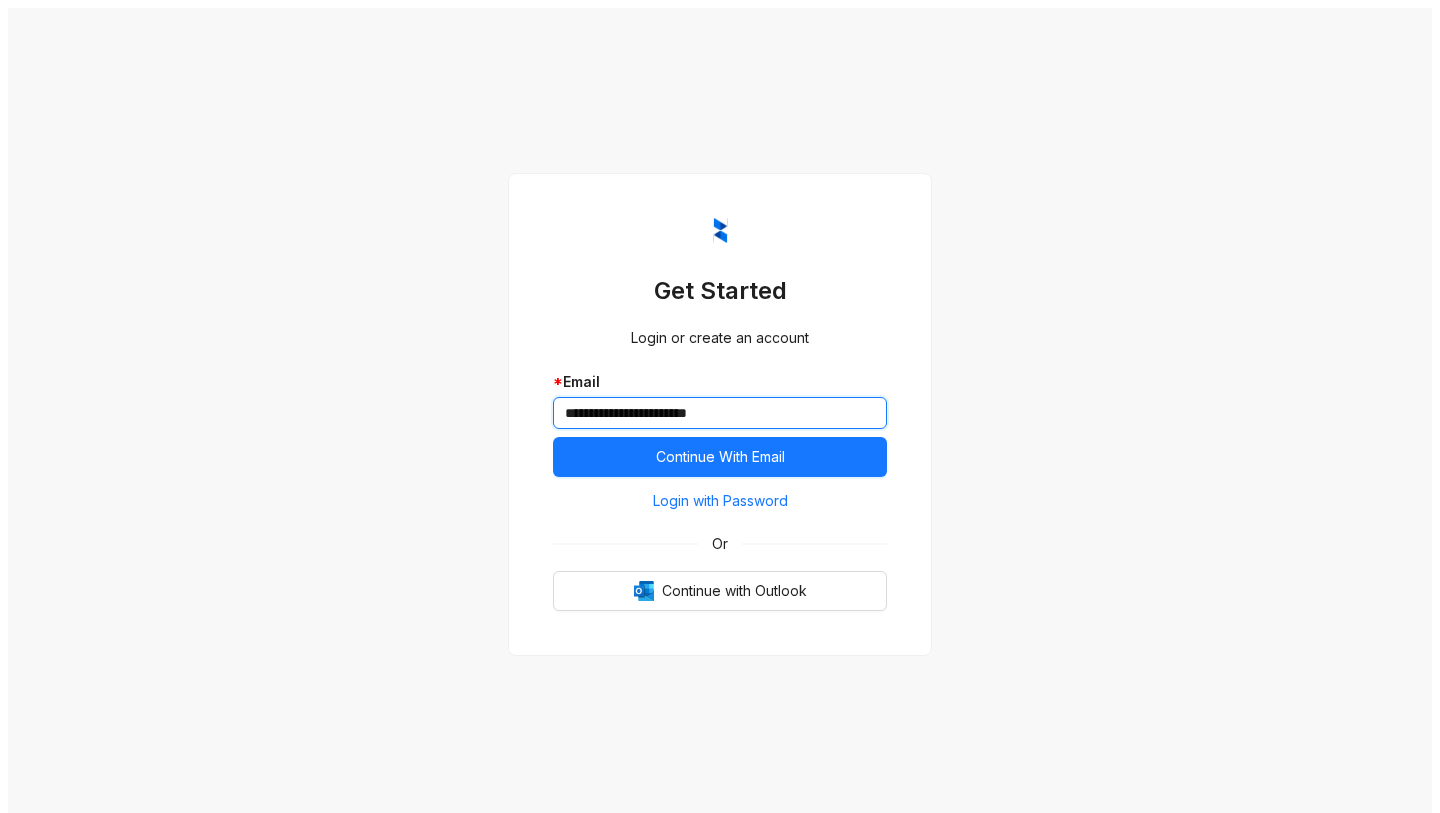 type on "**********" 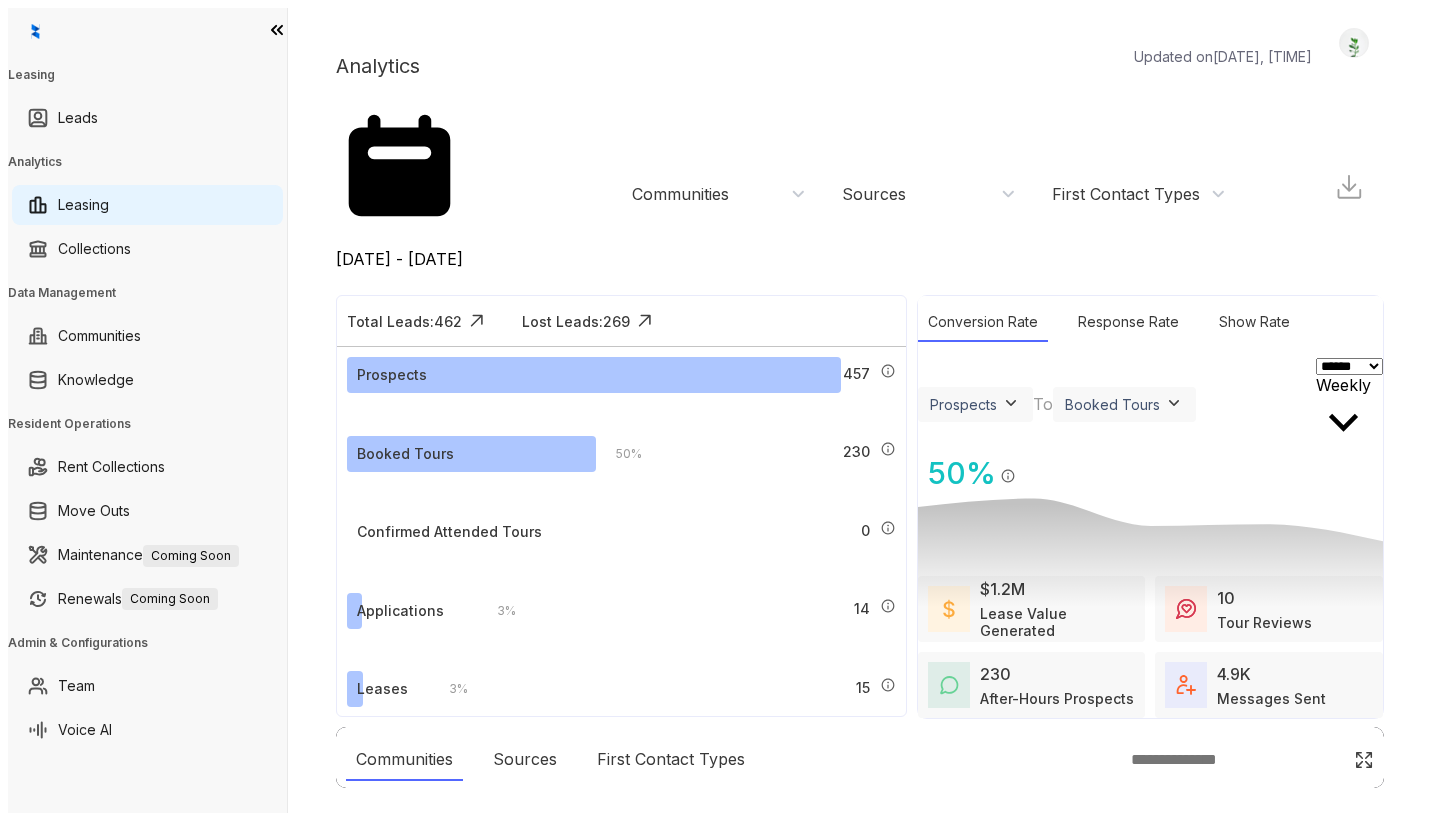 scroll, scrollTop: 0, scrollLeft: 0, axis: both 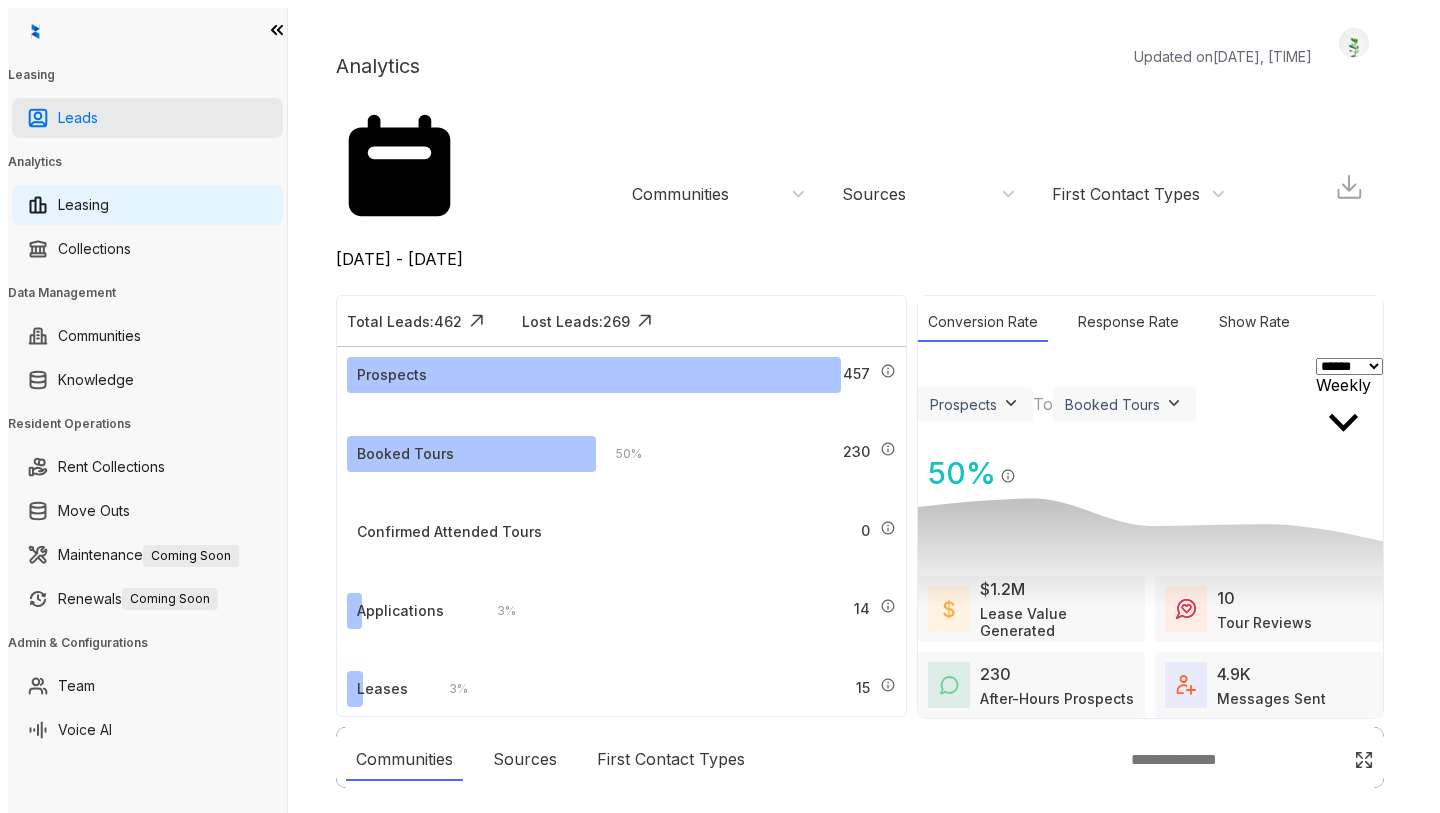 click on "Leads" at bounding box center [78, 118] 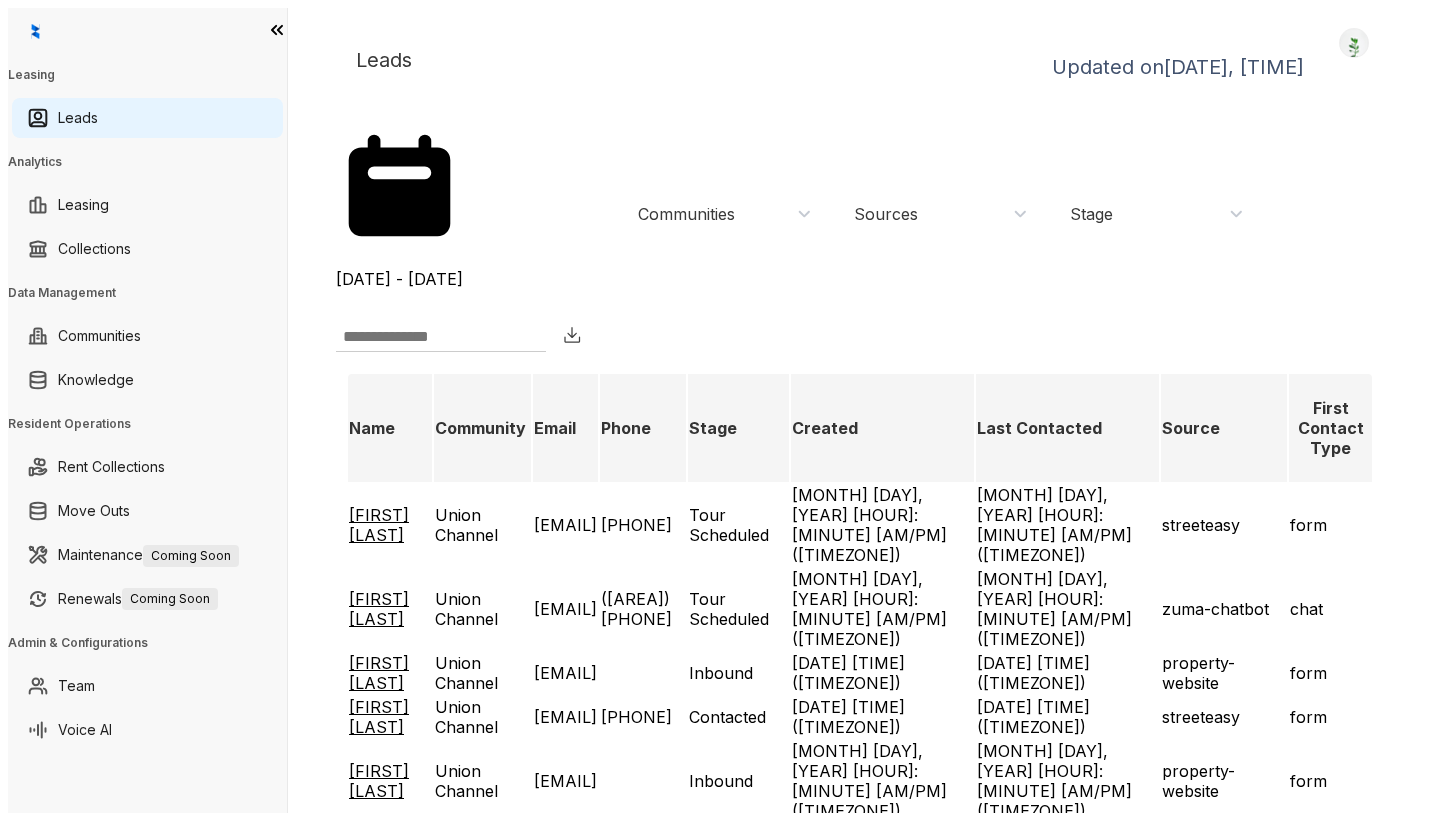 click at bounding box center [441, 336] 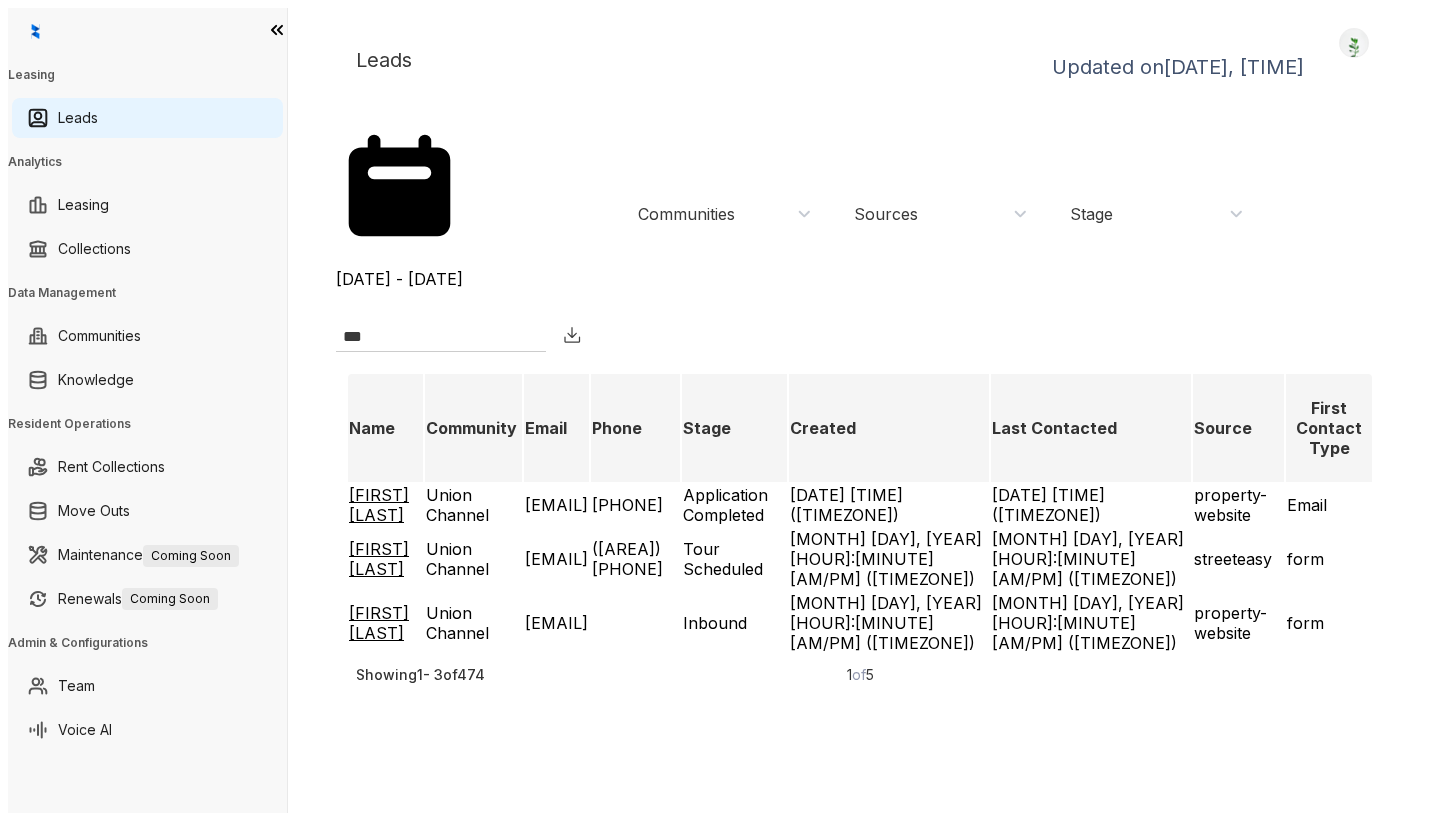 type on "***" 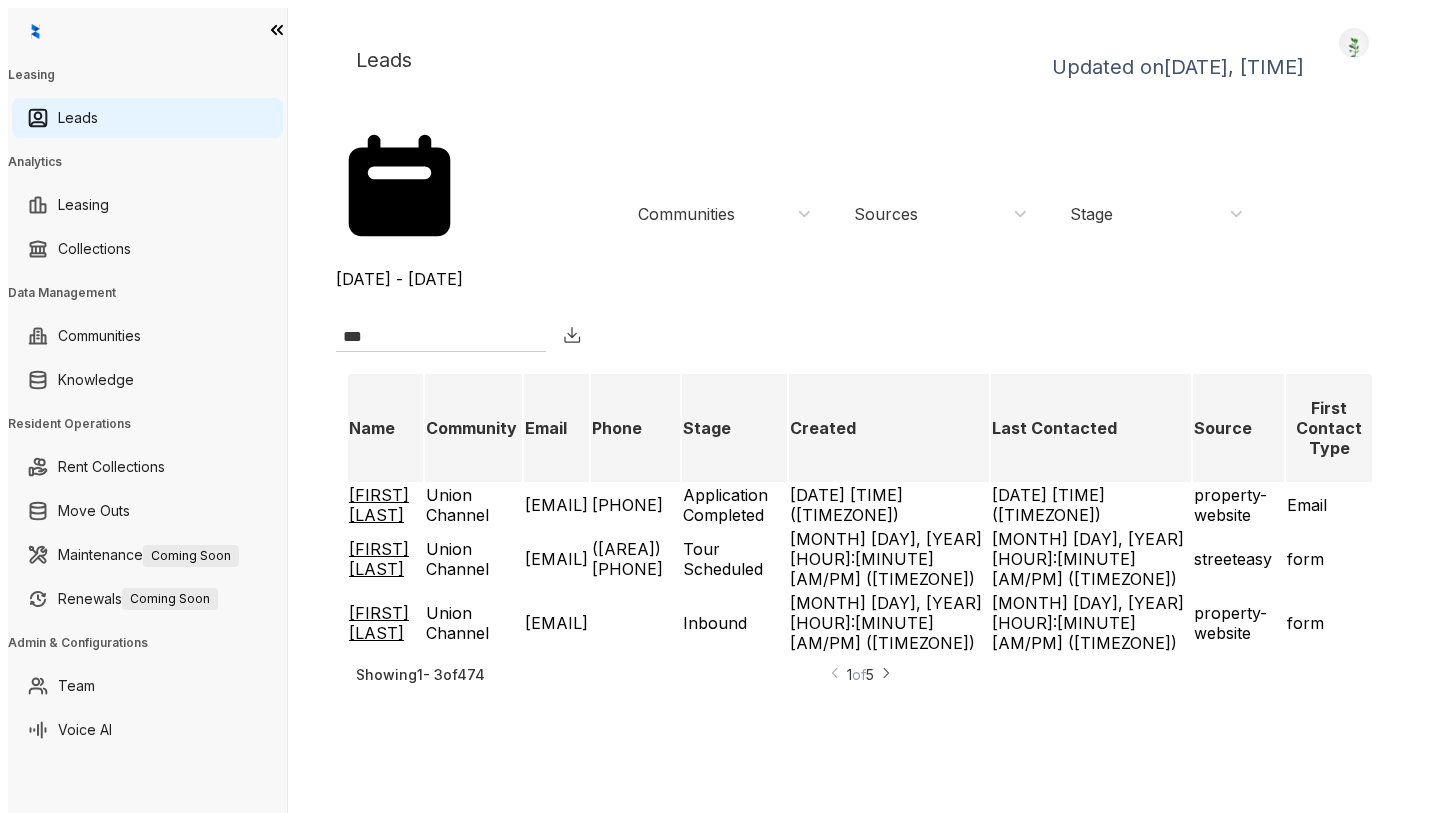 click on "[FIRST] [LAST]" at bounding box center (385, 505) 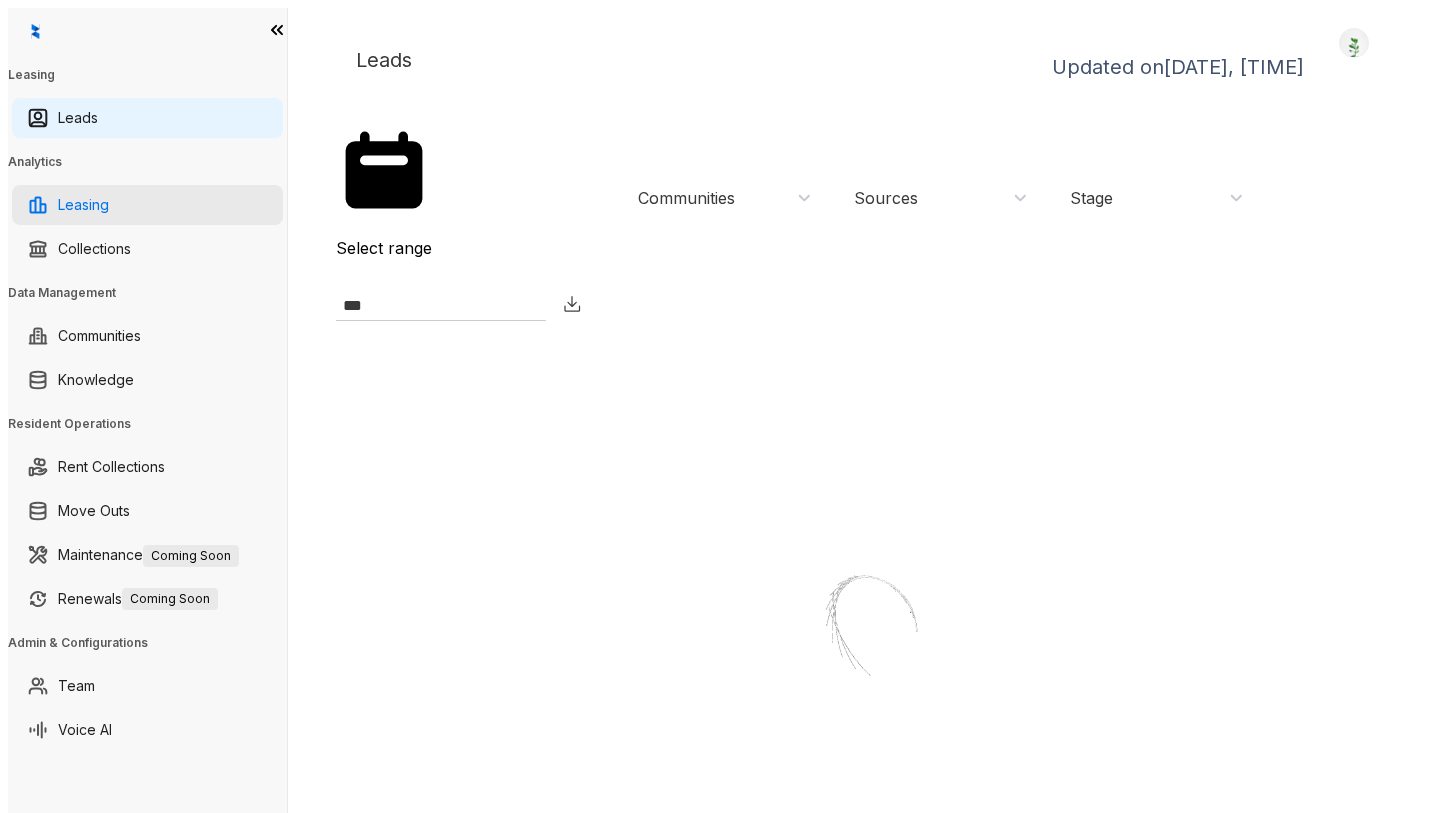 click on "Leasing" at bounding box center (83, 205) 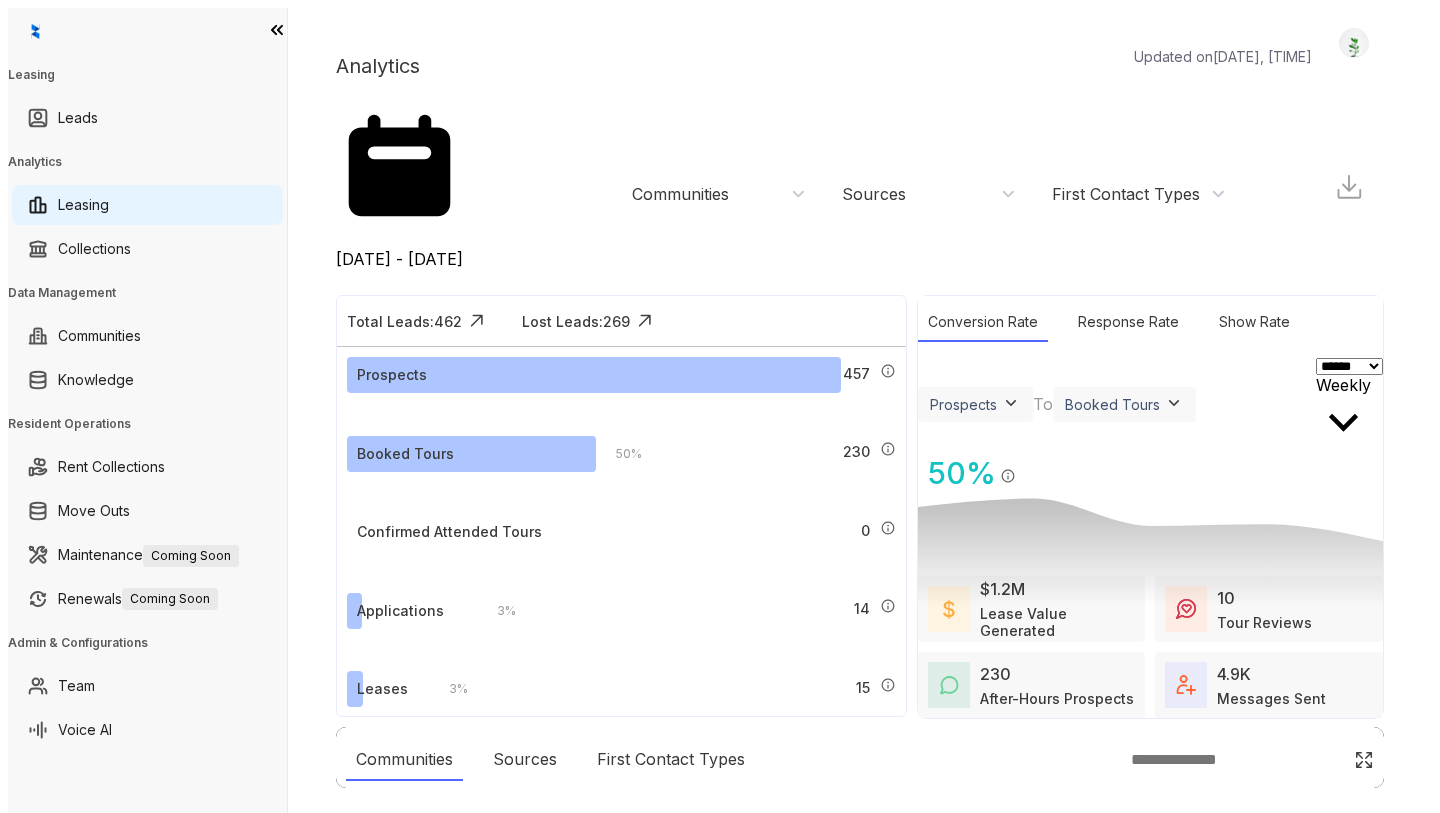 click on "Weekly" at bounding box center (1343, 385) 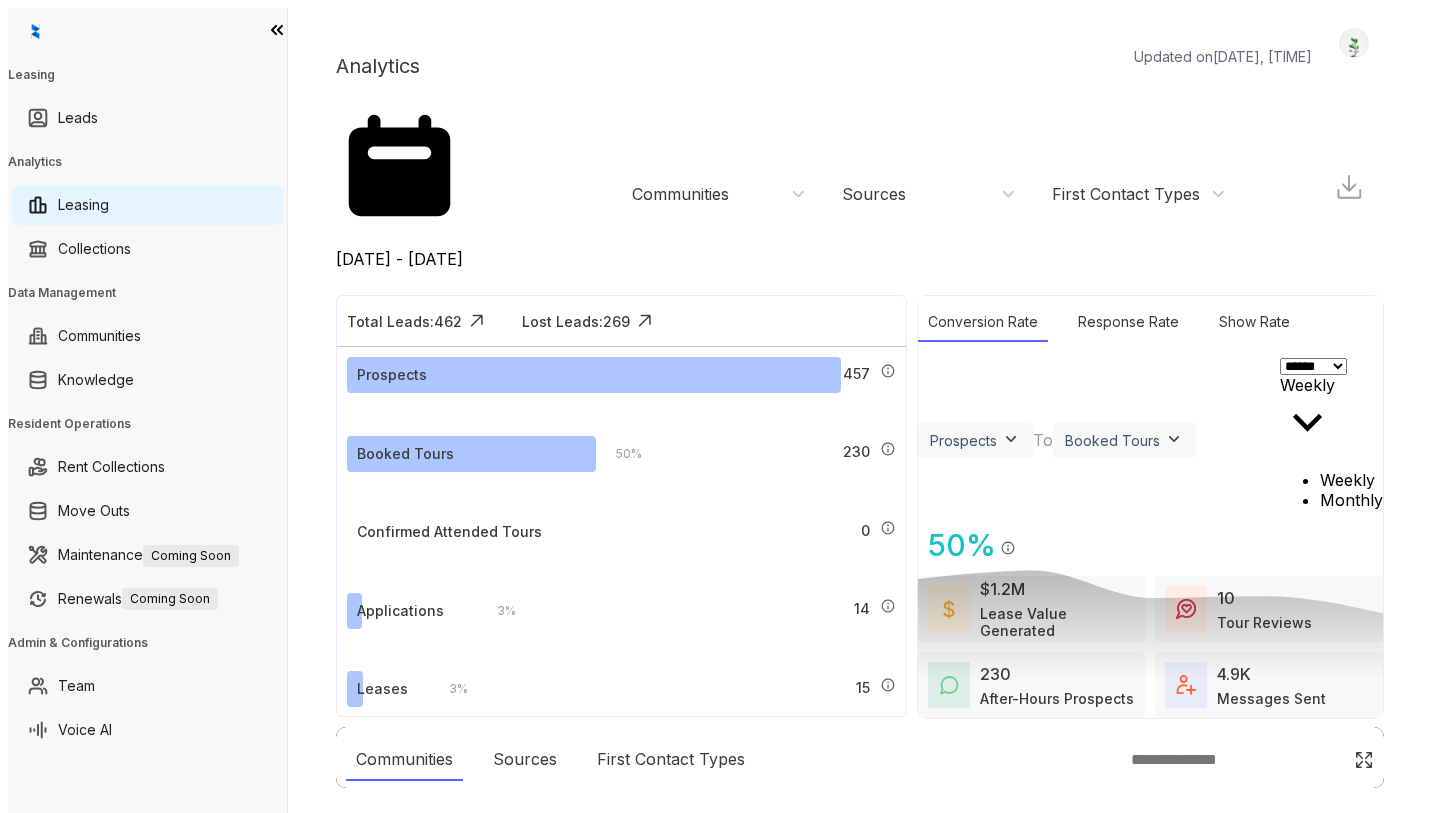 click on "Monthly" at bounding box center (1351, 500) 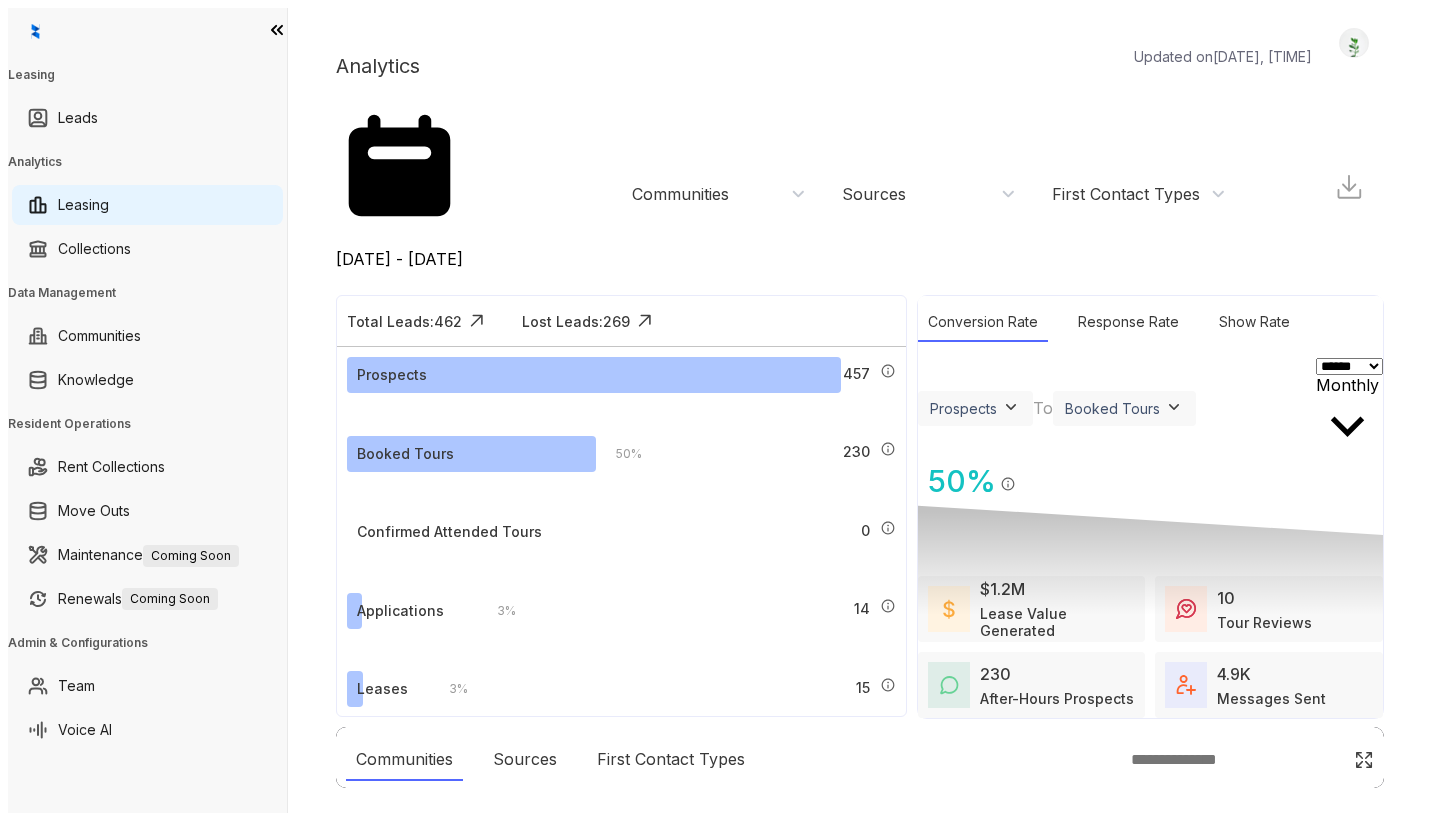 click on "Analytics Updated on  [DATE], [TIME] [DATE] -
[DATE] Today Last 7 days Last 30 days Month to date Year to date Communities Sources First Contact Types Logout Total Leads:  462   A lead is defined as anyone who has been contacted by Kelsey. Lost Leads:  269   Lost leads are leads with which Kelsey is no longer engaging. This does not necessarily mean that the lead is lost for the community. For example, a lead labeled as lost by Kelsey because they have already self-booked a tour. Prospects 457 A prospect is any lead that is not labeled as ‘Not a Prospect’ or ‘Already Handled.’ Those labels exclude spam, current residents, vendors, duplicates, and those who have already booked, applied, or leased. Booked Tours 50 % 230 Tours booked by Kelsey. Confirmed Attended Tours 0 Tours booked by Kelsey where attendance was confirmed by the lead. Applications 3 % 14 Applications submitted by leads who Kelsey engaged with. Leases 3 % 15 Conversion Rate Response Rate Leads %" at bounding box center [860, 414] 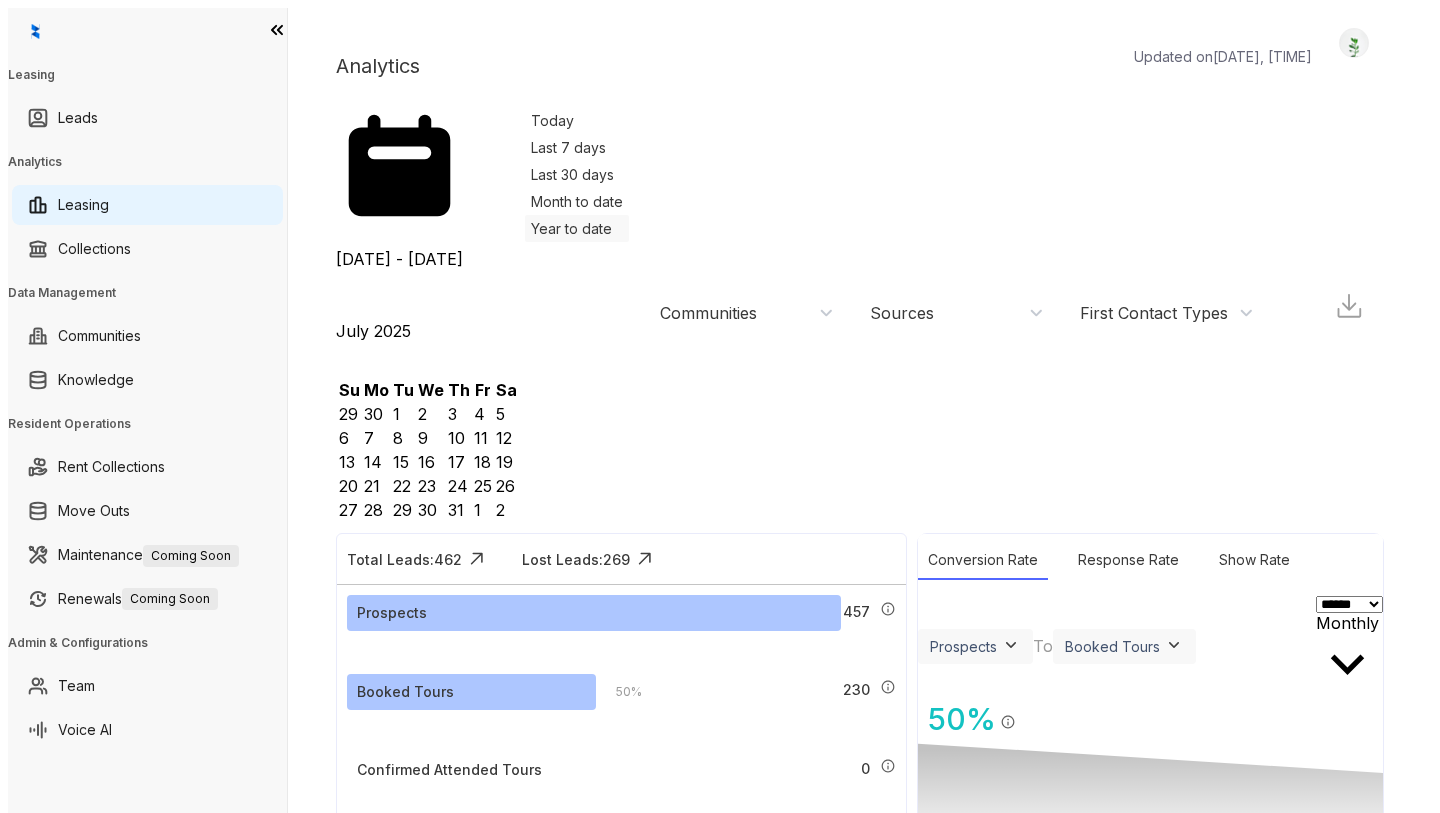 click on "Year to date" at bounding box center [577, 228] 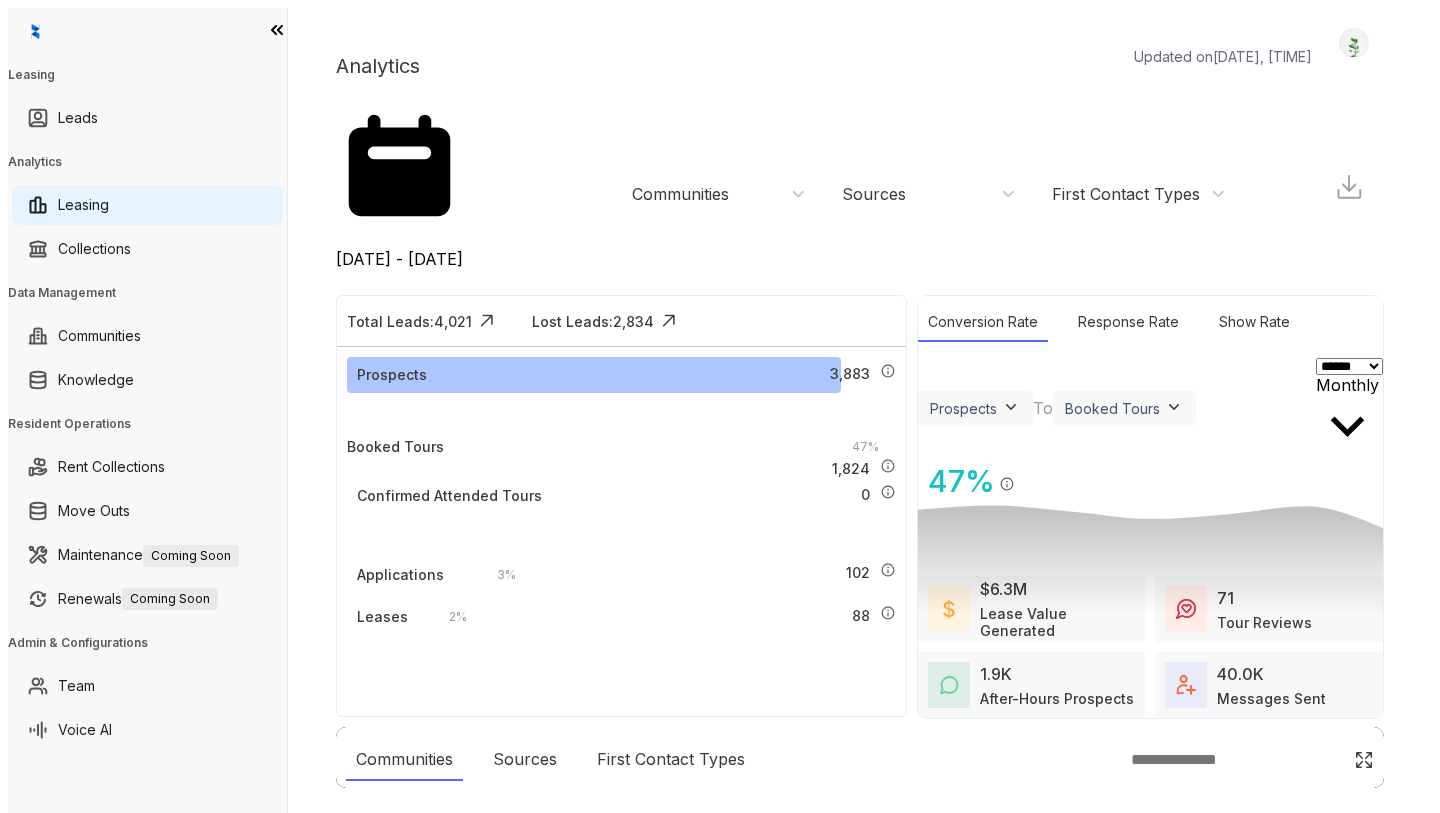 click on "Monthly" at bounding box center [1347, 385] 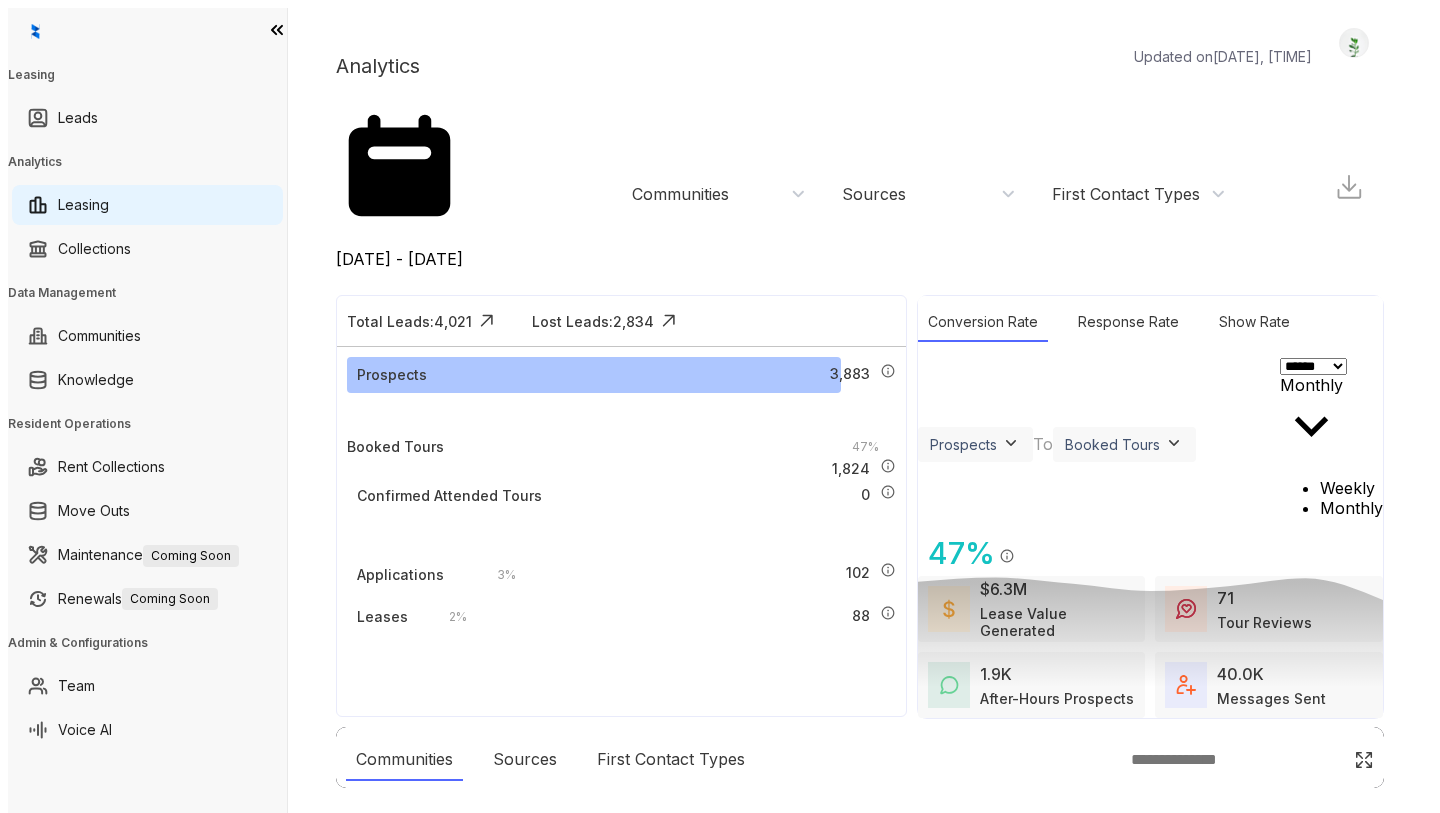 click on "Weekly" at bounding box center [1347, 488] 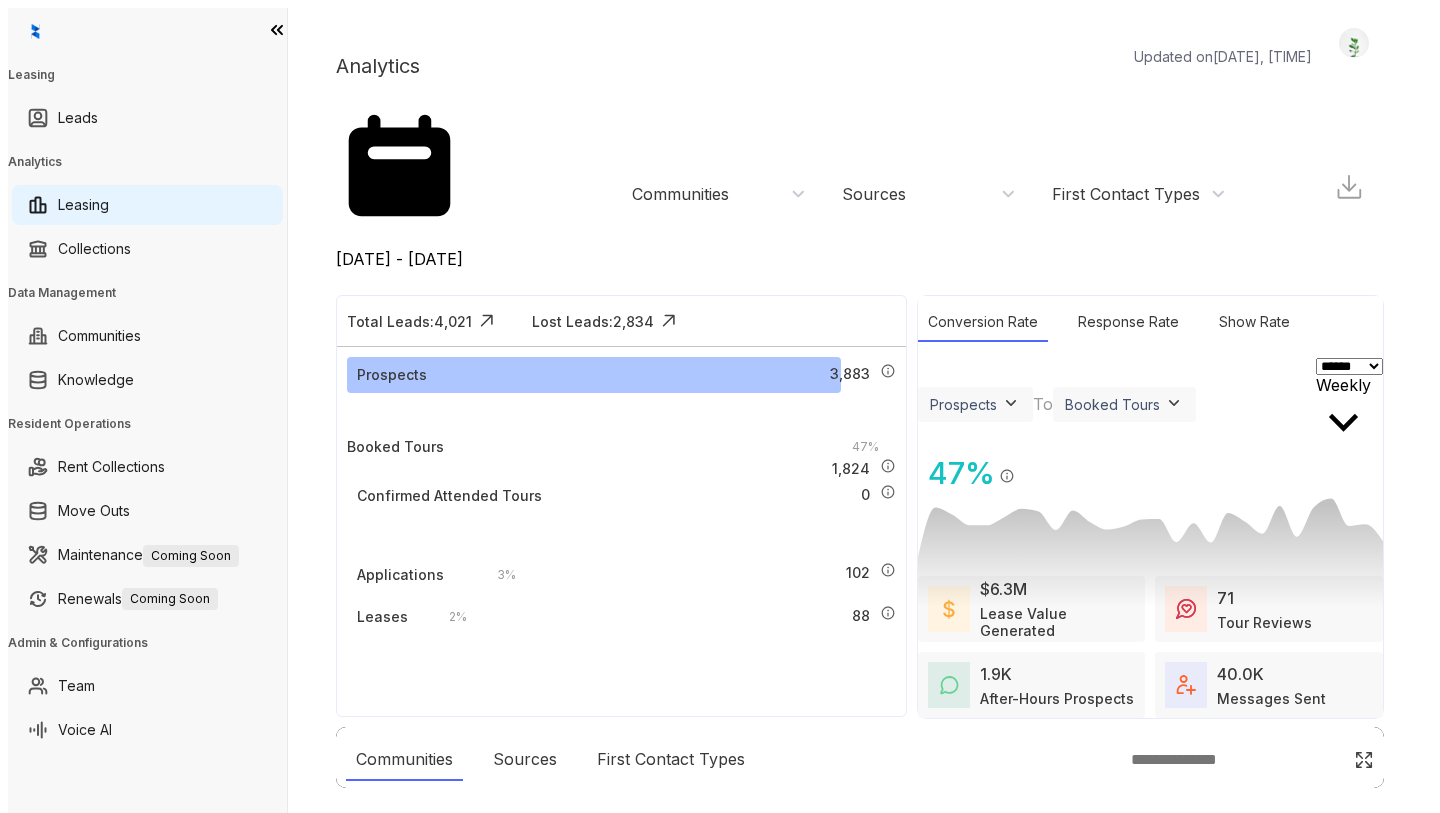scroll, scrollTop: 7, scrollLeft: 0, axis: vertical 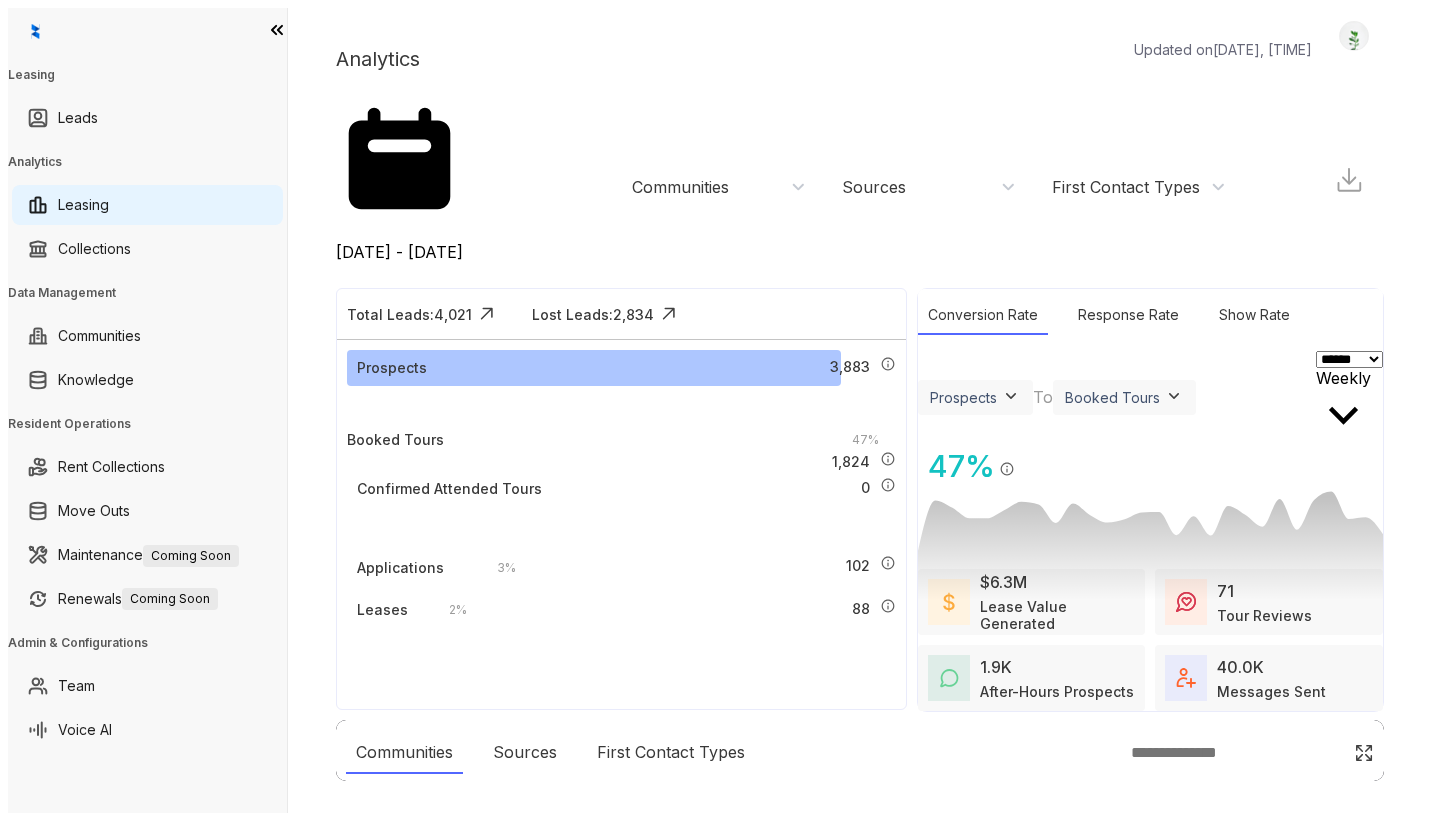 click on "Total Leads:  4,021   A lead is defined as anyone who has been contacted by Kelsey. Lost Leads:  2,834   Lost leads are leads with which Kelsey is no longer engaging. This does not necessarily mean that the lead is lost for the community. For example, a lead labeled as lost by Kelsey because they have already self-booked a tour. Prospects 3,883 A prospect is any lead that is not labeled as ‘Not a Prospect’ or ‘Already Handled.’ Those labels exclude spam, current residents, vendors, duplicates, and those who have already booked, applied, or leased. Booked Tours 47 % 1,824 Tours booked by Kelsey. Confirmed Attended Tours 0 Tours booked by Kelsey where attendance was confirmed by the lead. Applications 3 % 102 Applications submitted by leads who Kelsey engaged with. Leases 2 % 88 Leases signed by leads who Kelsey engaged with. Conversion Rate Response Rate Show Rate Prospects Leads Prospects Default Booked Tours Confirmed Attended Tours Applications To Booked Tours Booked Tours Default Applications 47" at bounding box center [860, 499] 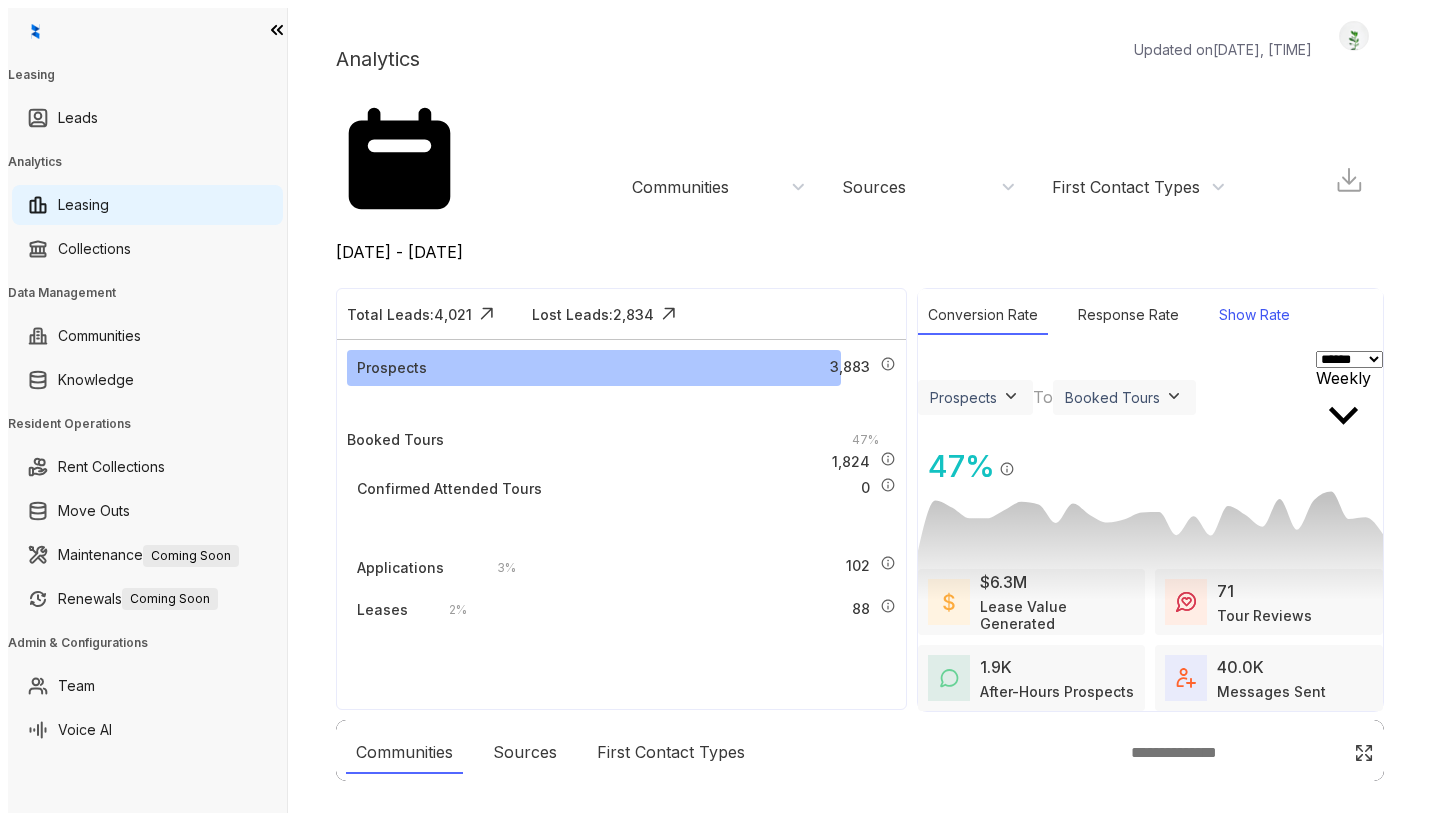 click on "Show Rate" at bounding box center (1254, 315) 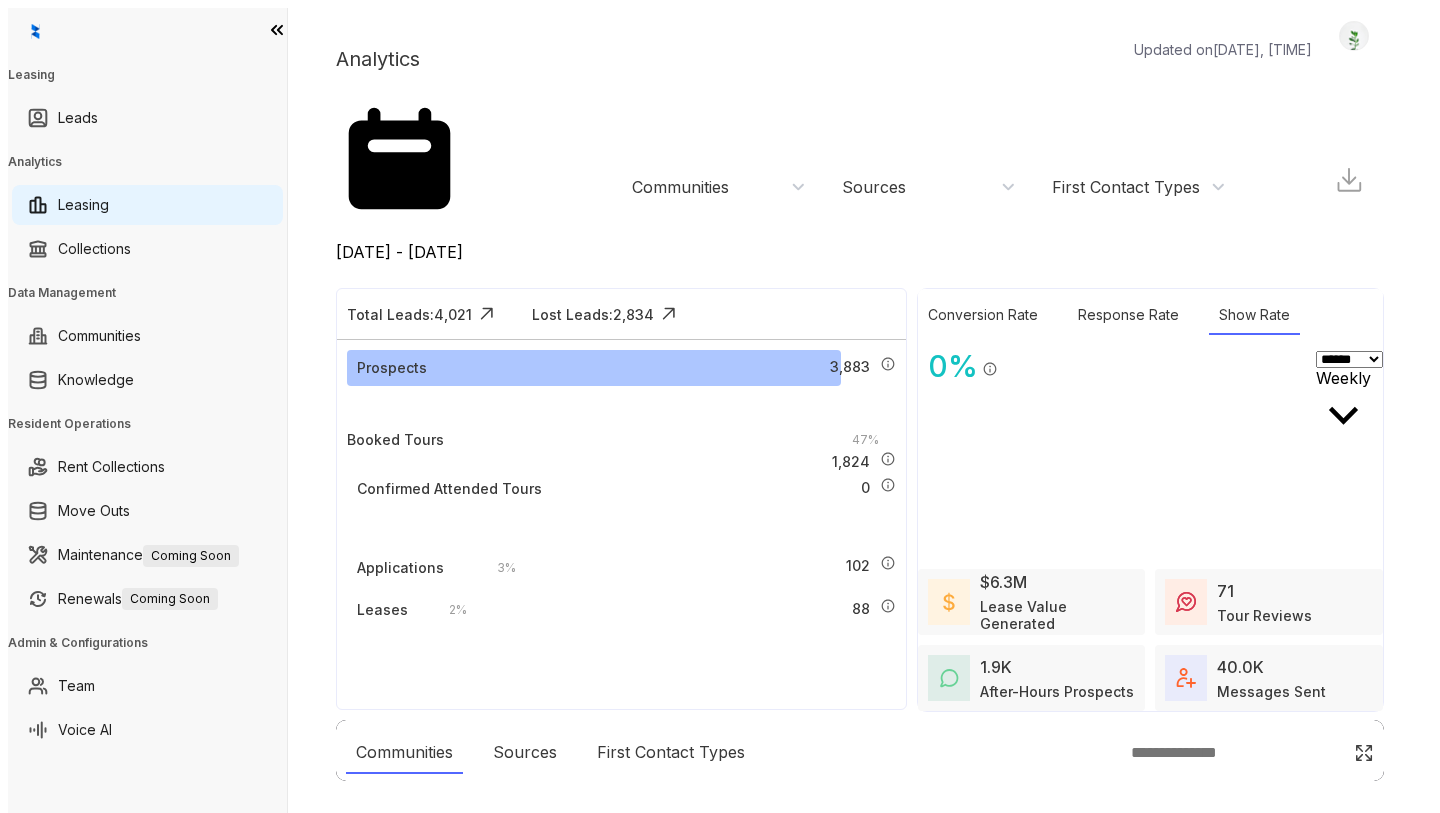 click on "Weekly" at bounding box center (1343, 407) 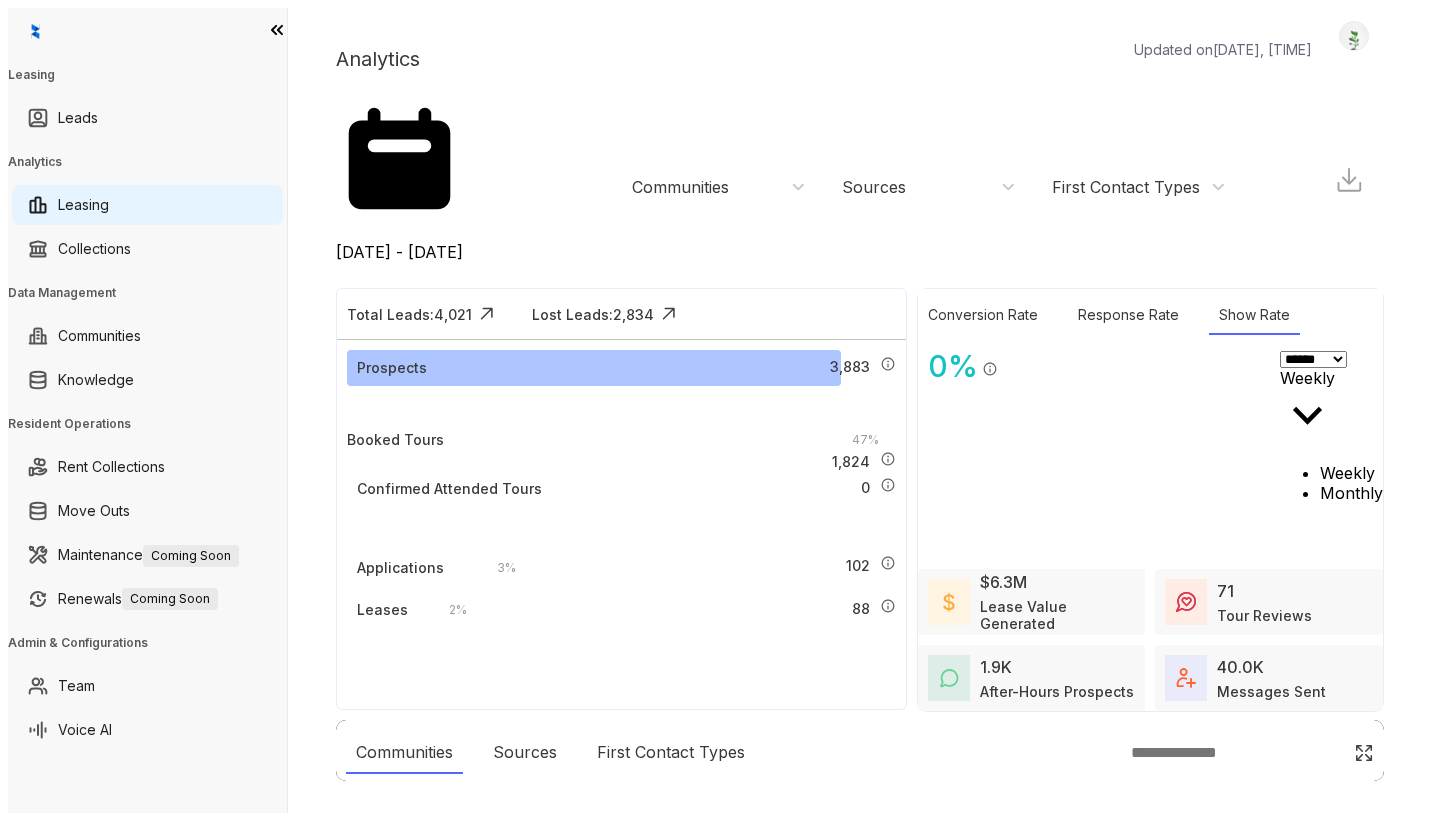 click on "Weekly" at bounding box center [1307, 407] 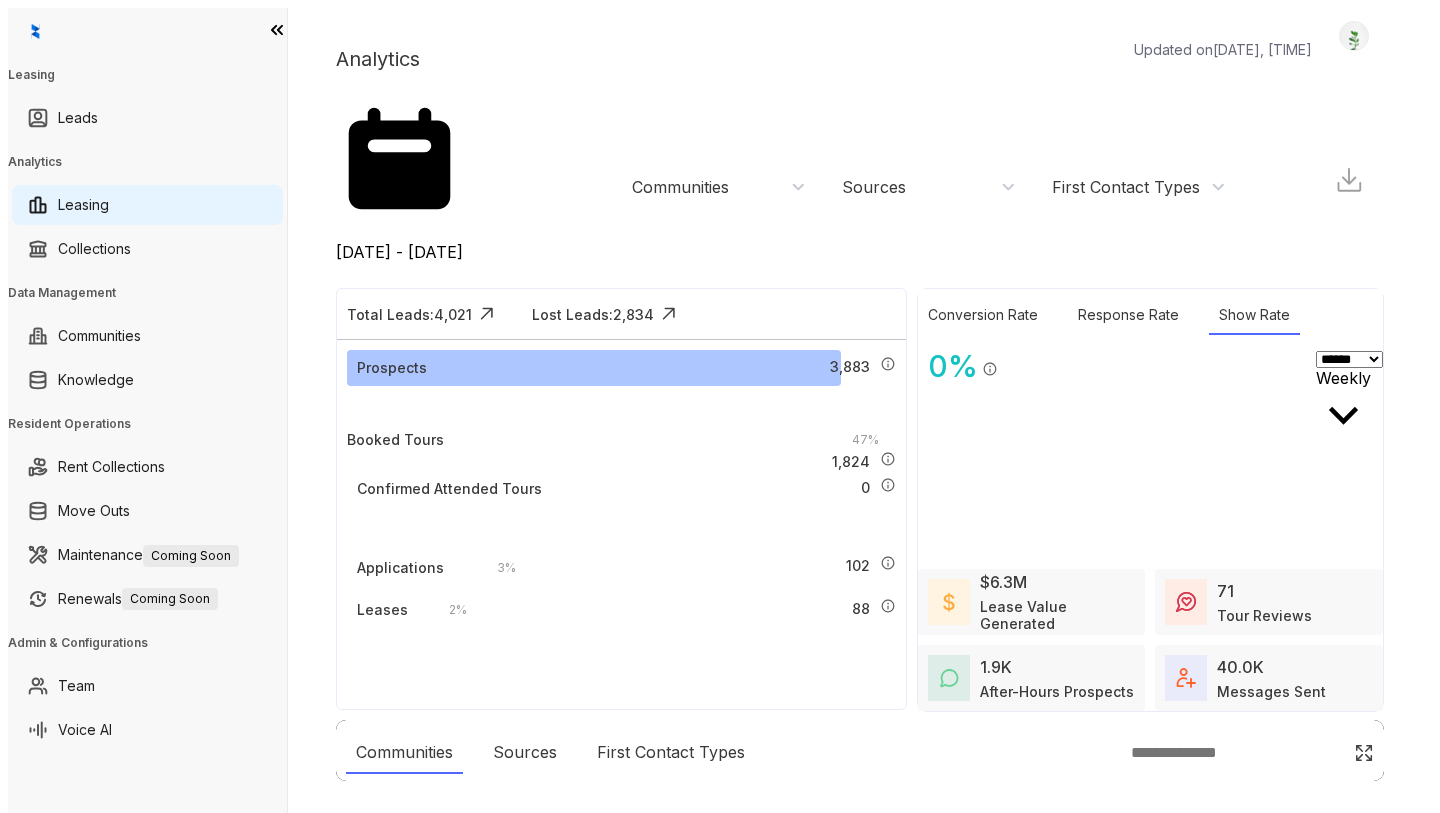 click on "Conversion Rate Response Rate Show Rate 0 % Confirmed Attended Tours / (Confirmed Attended Tours + No Show Tours) ********* ****** ******* Weekly" at bounding box center [1150, 424] 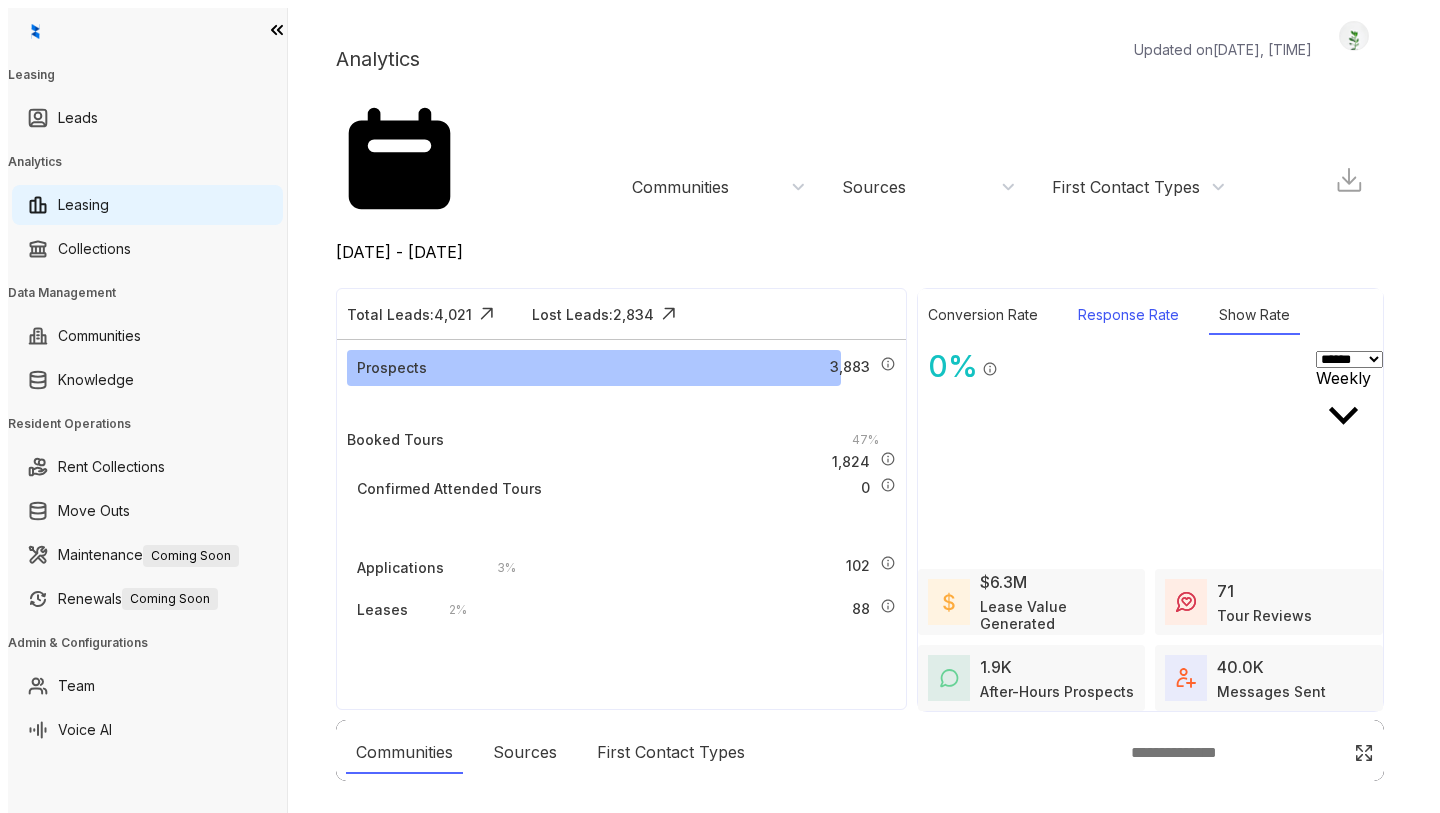 click on "Response Rate" at bounding box center (1128, 315) 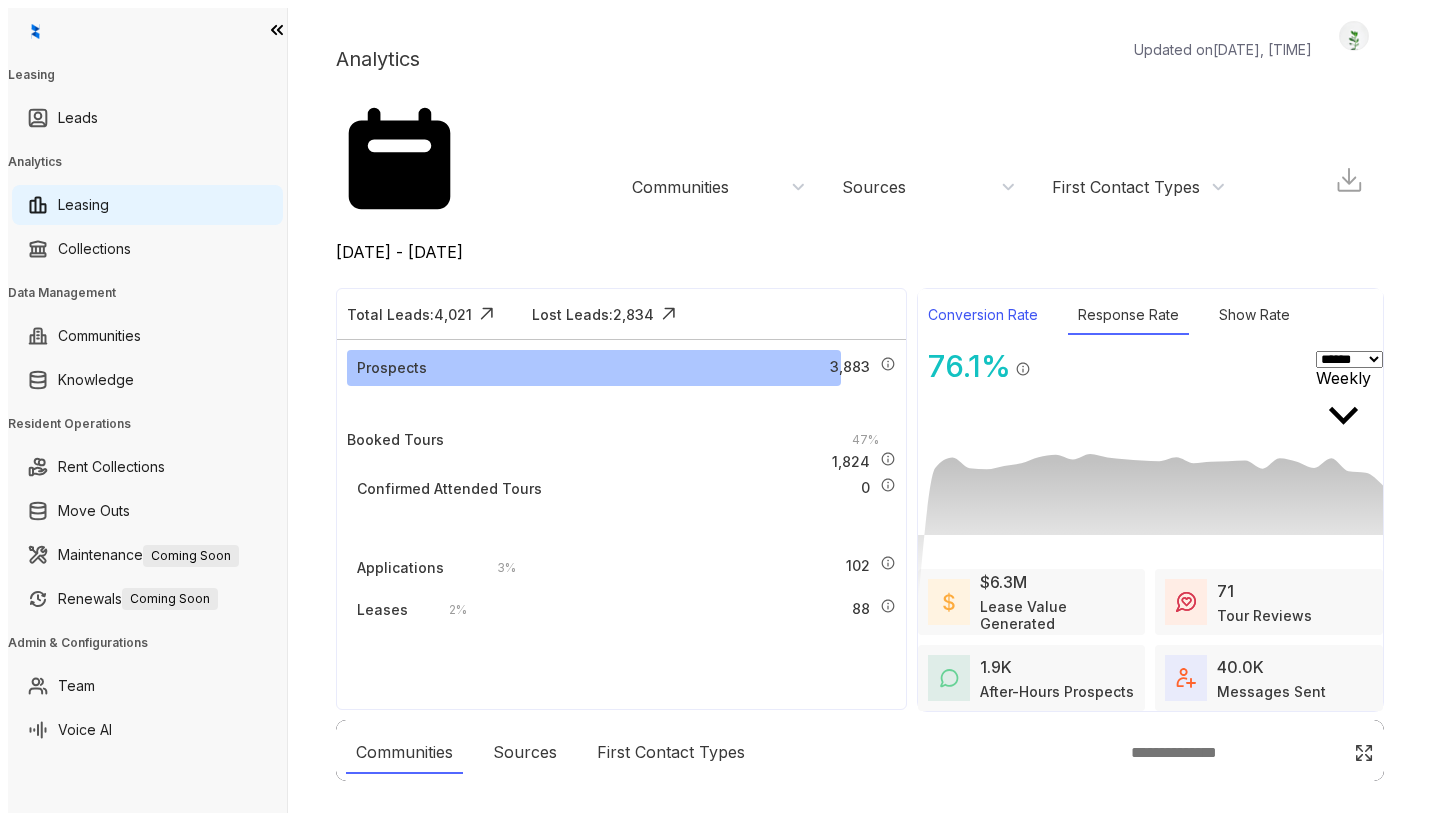 click on "Conversion Rate" at bounding box center [983, 315] 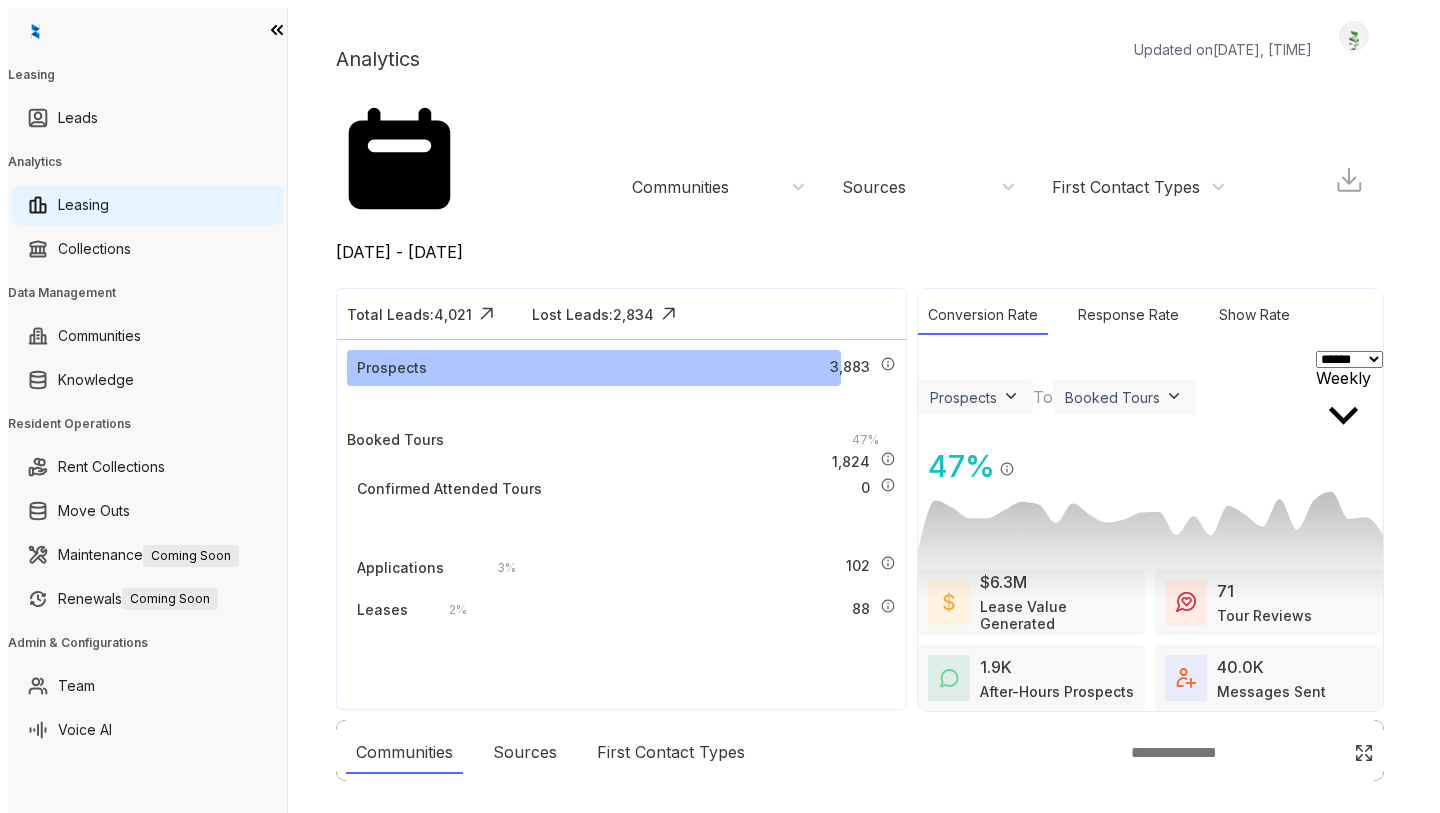 scroll, scrollTop: 0, scrollLeft: 0, axis: both 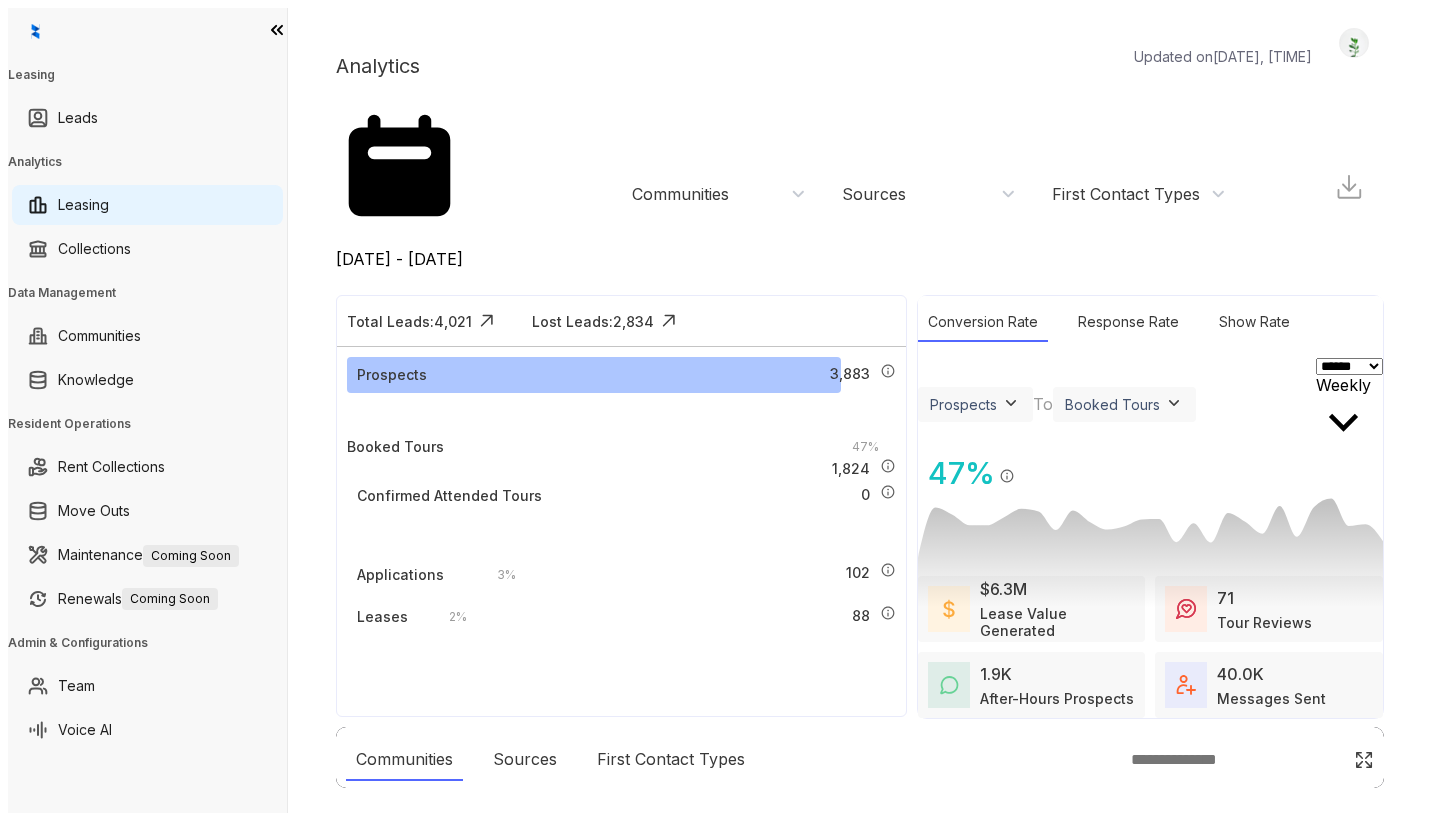 click at bounding box center [1011, 403] 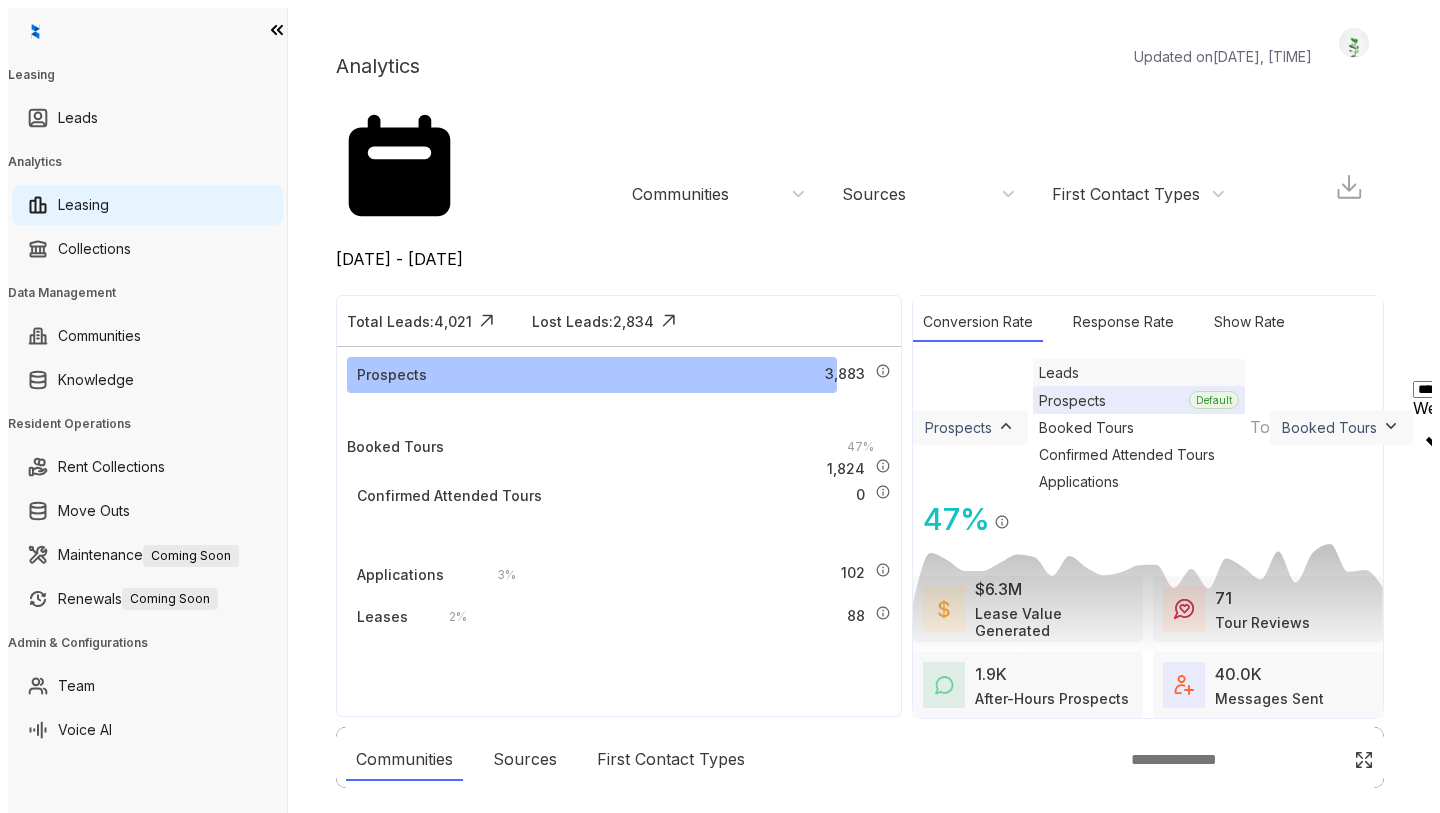 click on "Leads" at bounding box center [1139, 372] 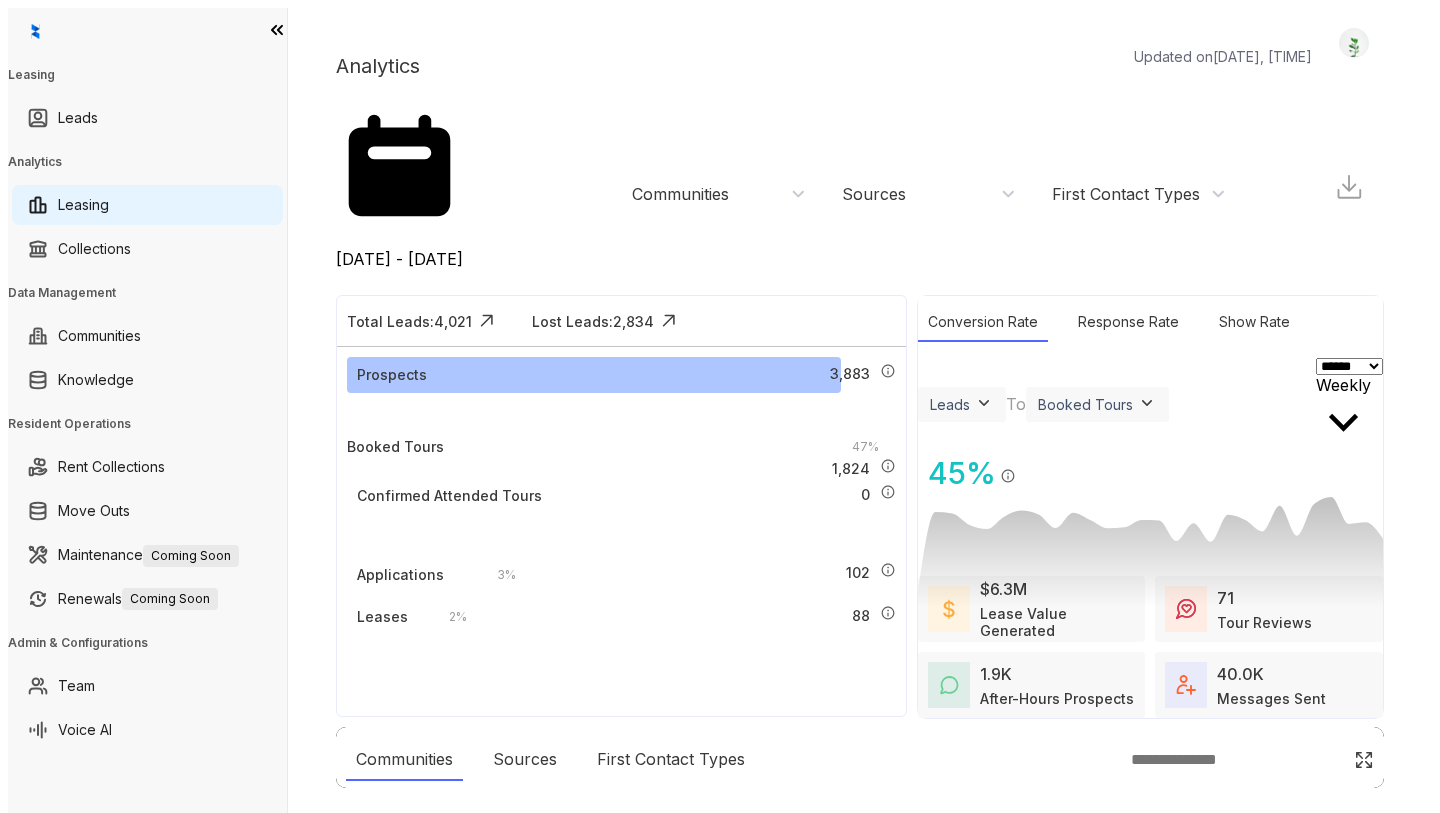 click on "Booked Tours" at bounding box center [950, 404] 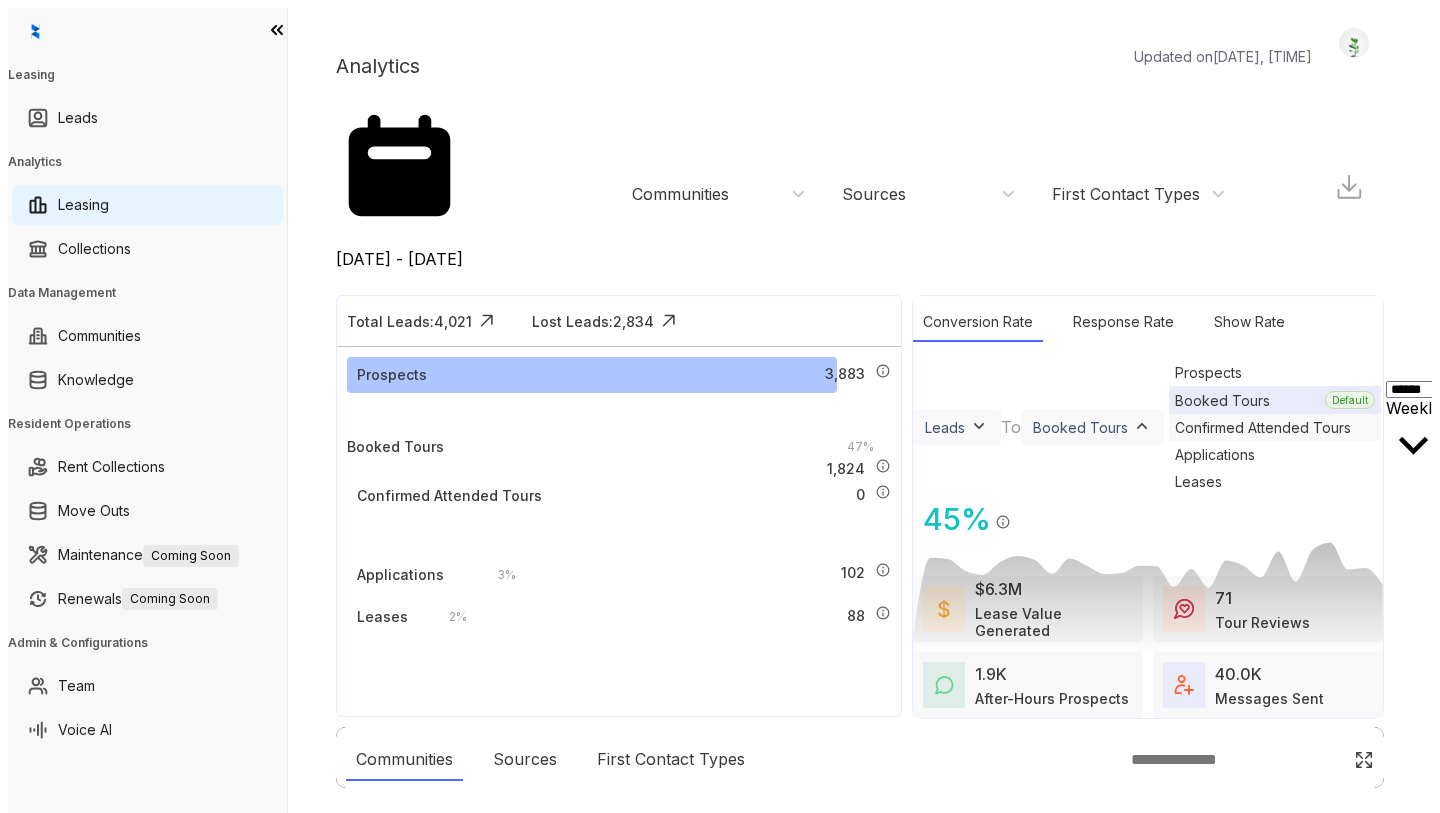 click on "Confirmed Attended Tours" at bounding box center [1275, 427] 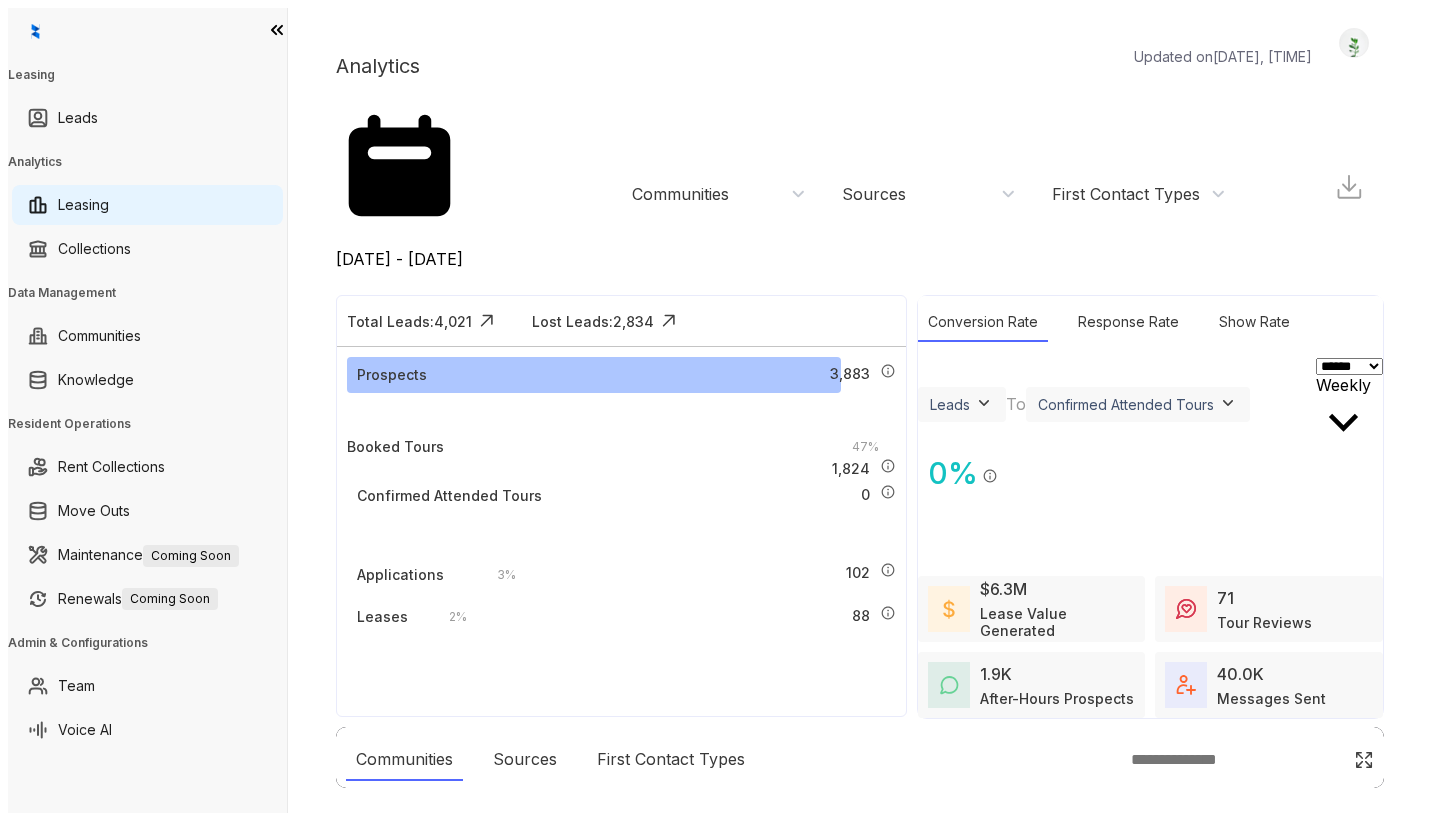 click on "Confirmed Attended Tours" at bounding box center (950, 404) 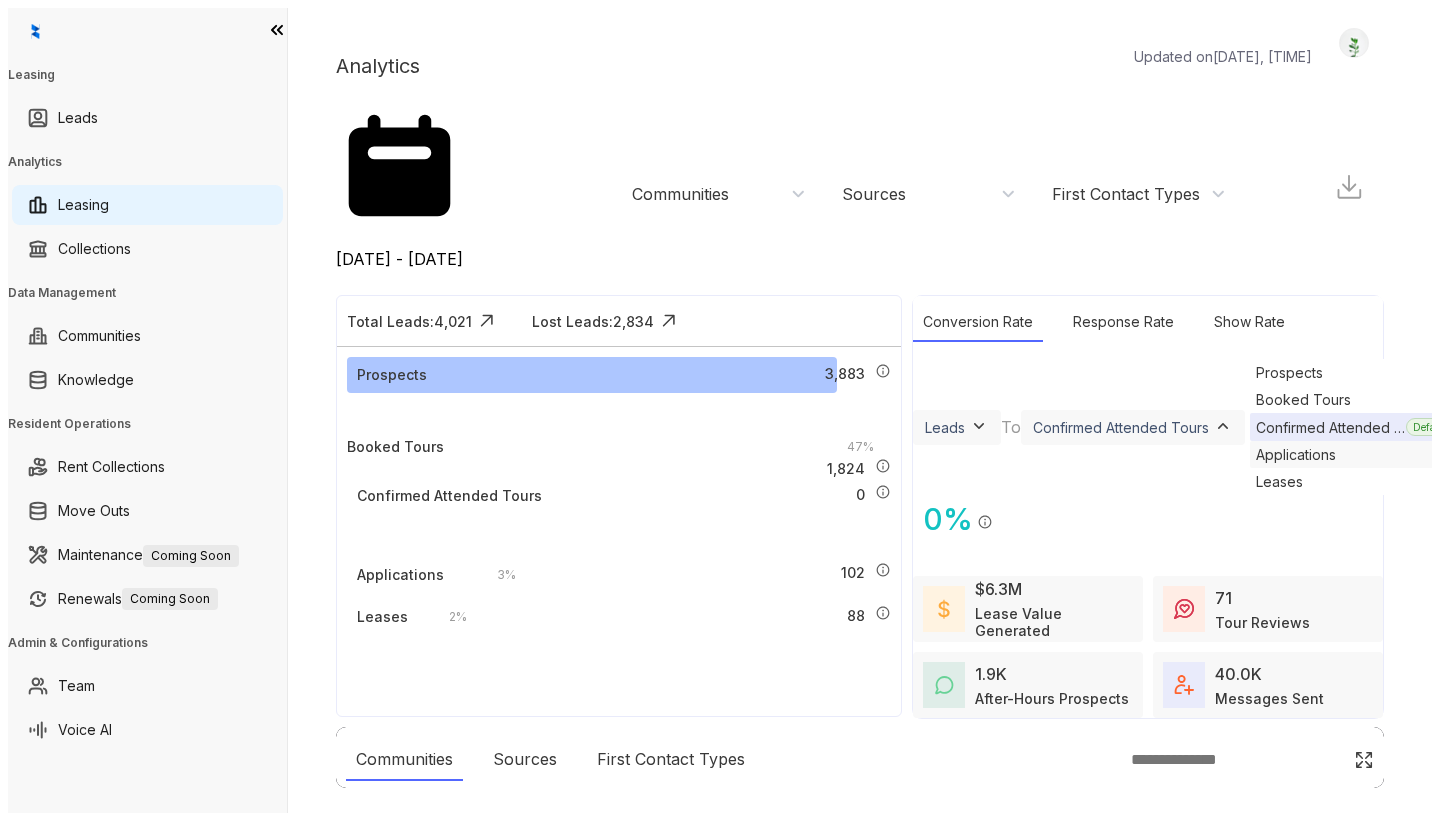 click on "Applications" at bounding box center [1356, 454] 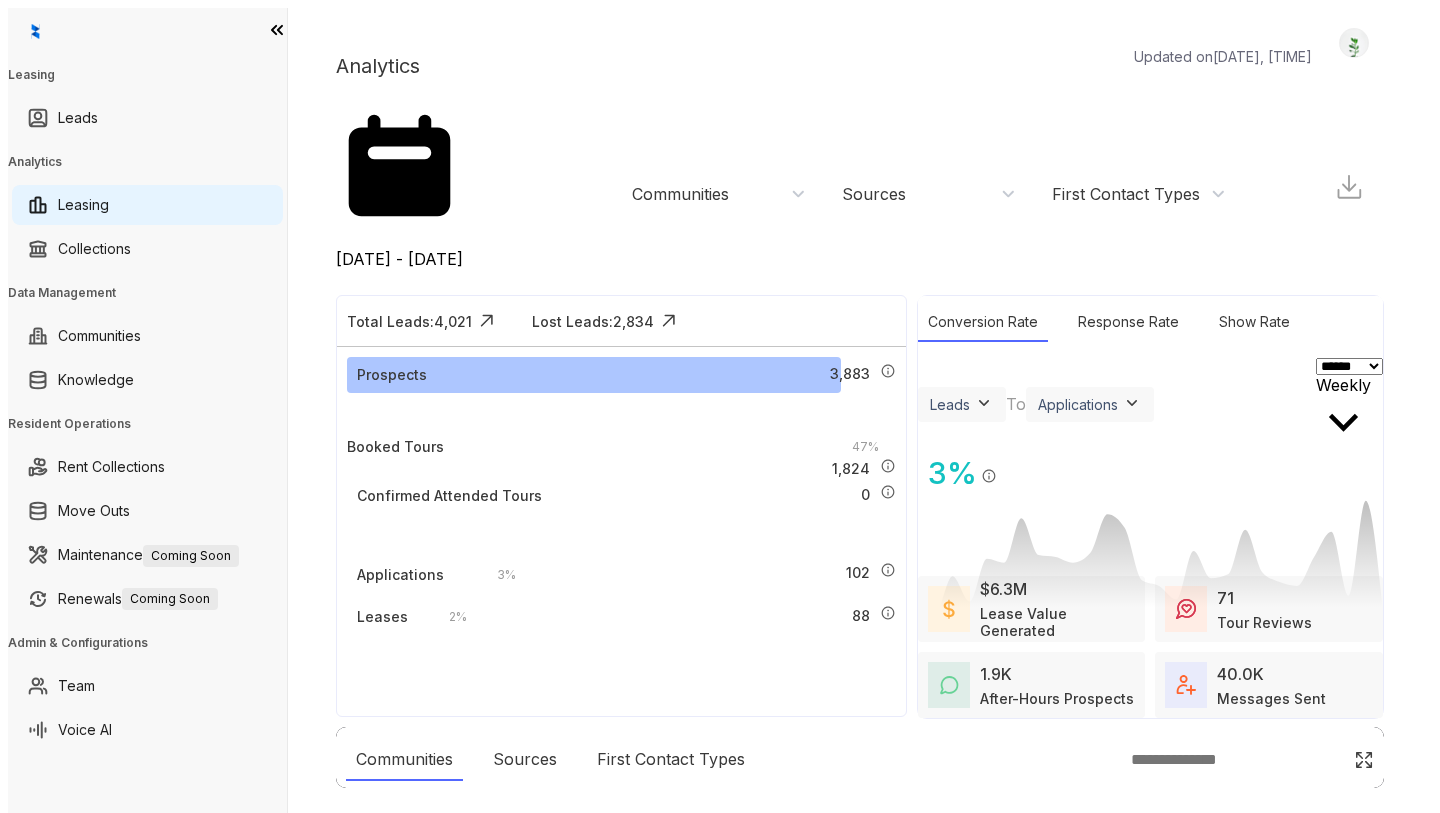 click on "Applications" at bounding box center [950, 404] 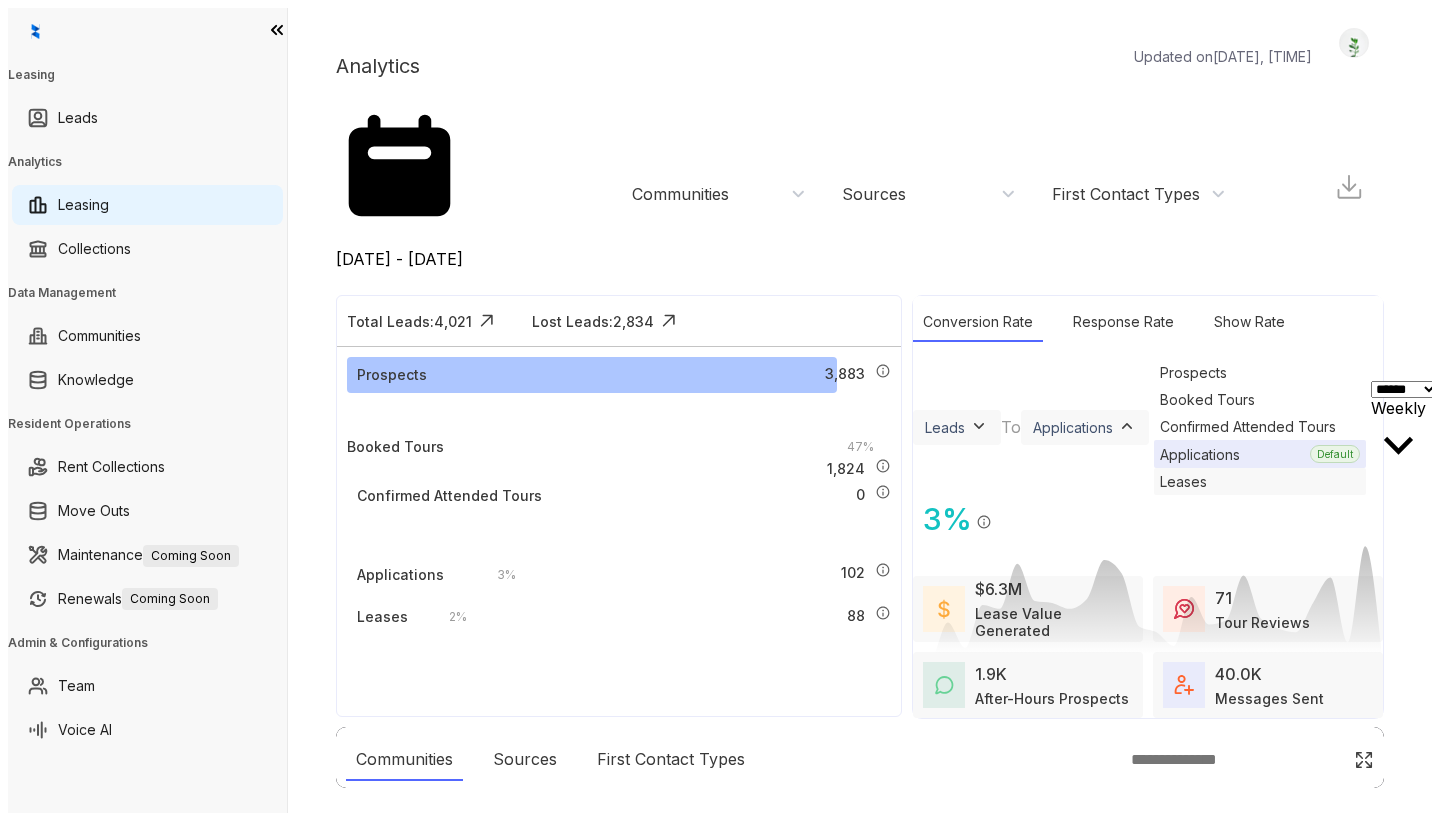click on "Leases" at bounding box center [1260, 481] 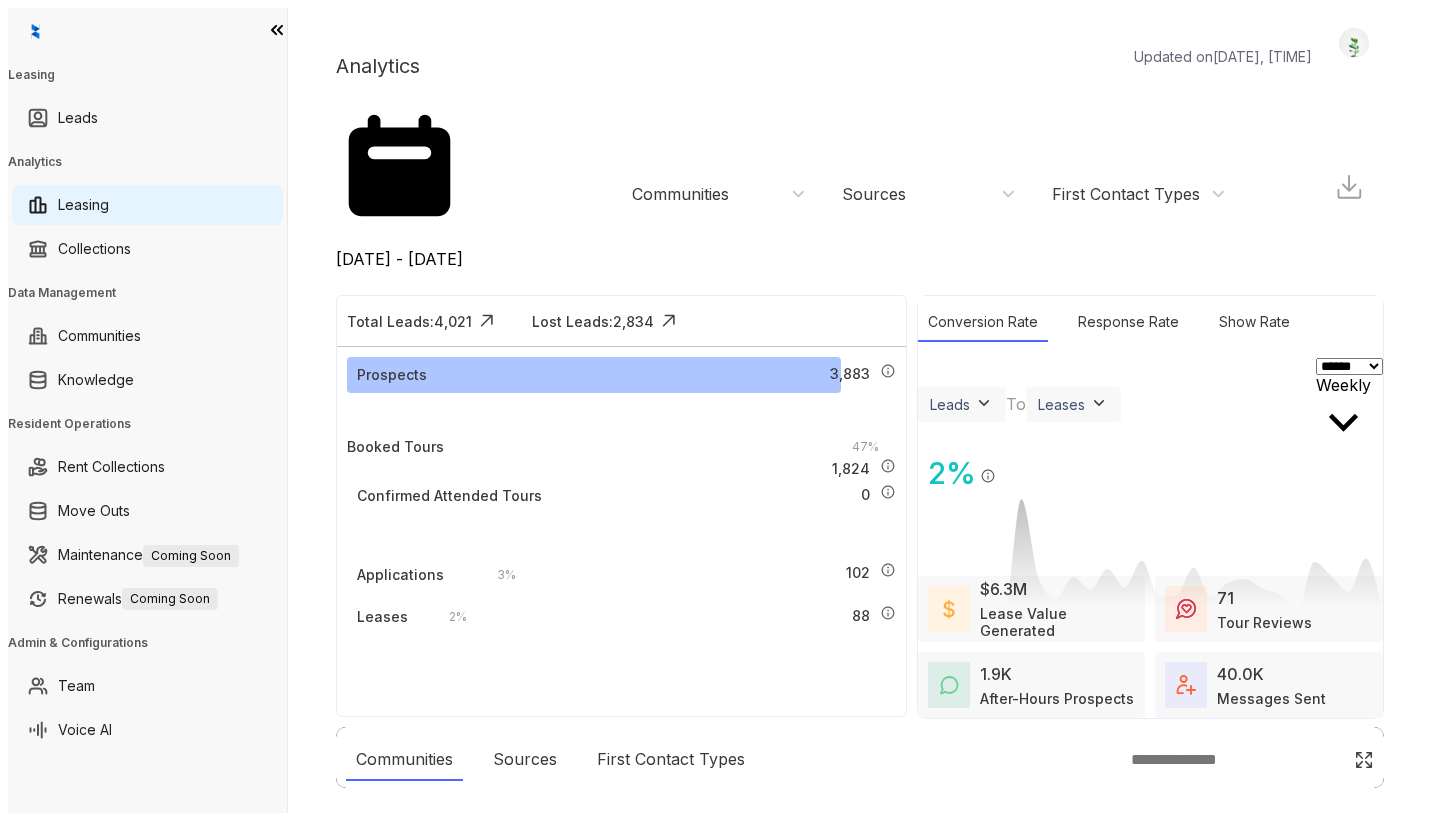 click on "Leases" at bounding box center [962, 404] 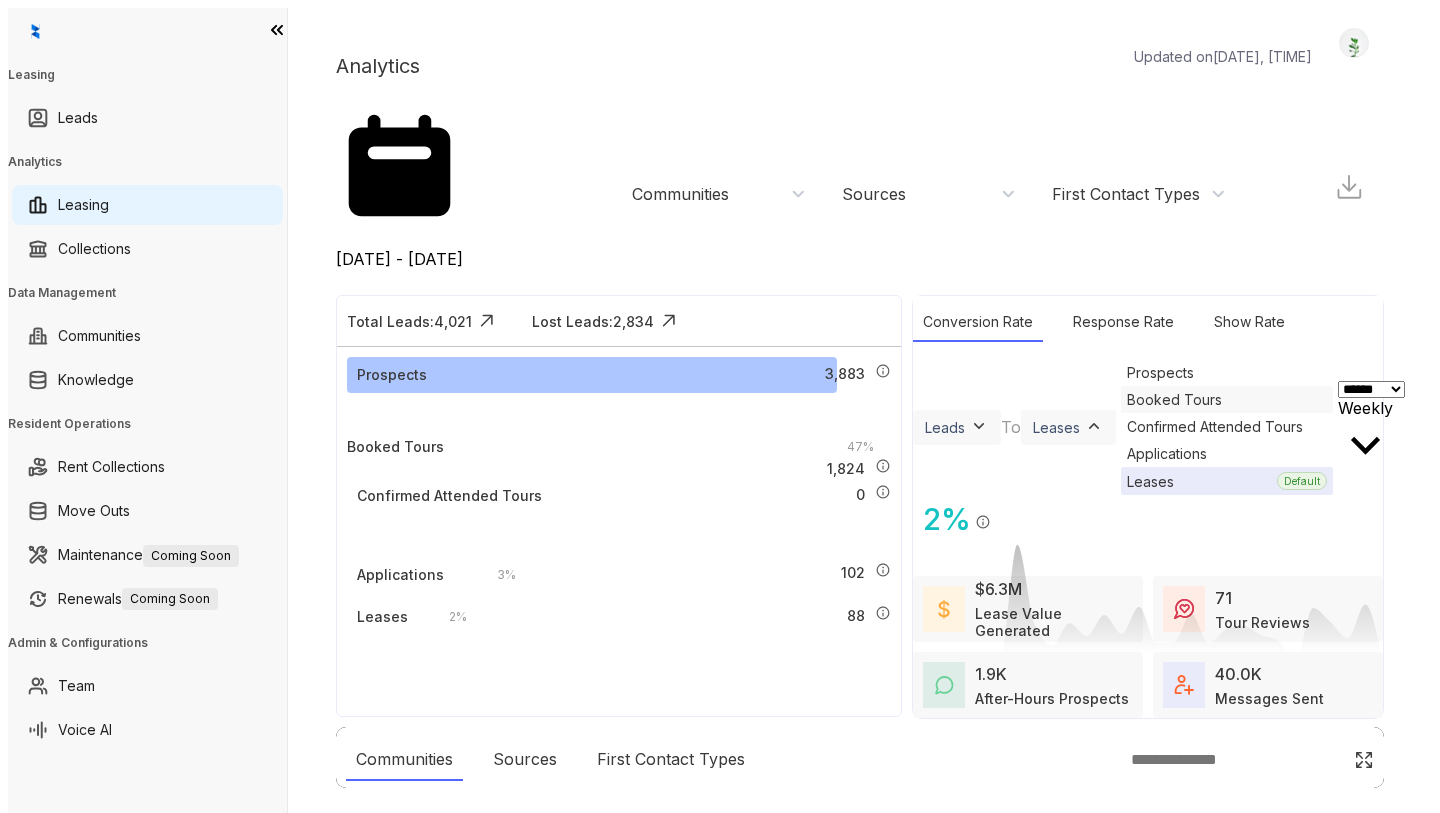 click on "Booked Tours" at bounding box center (1227, 399) 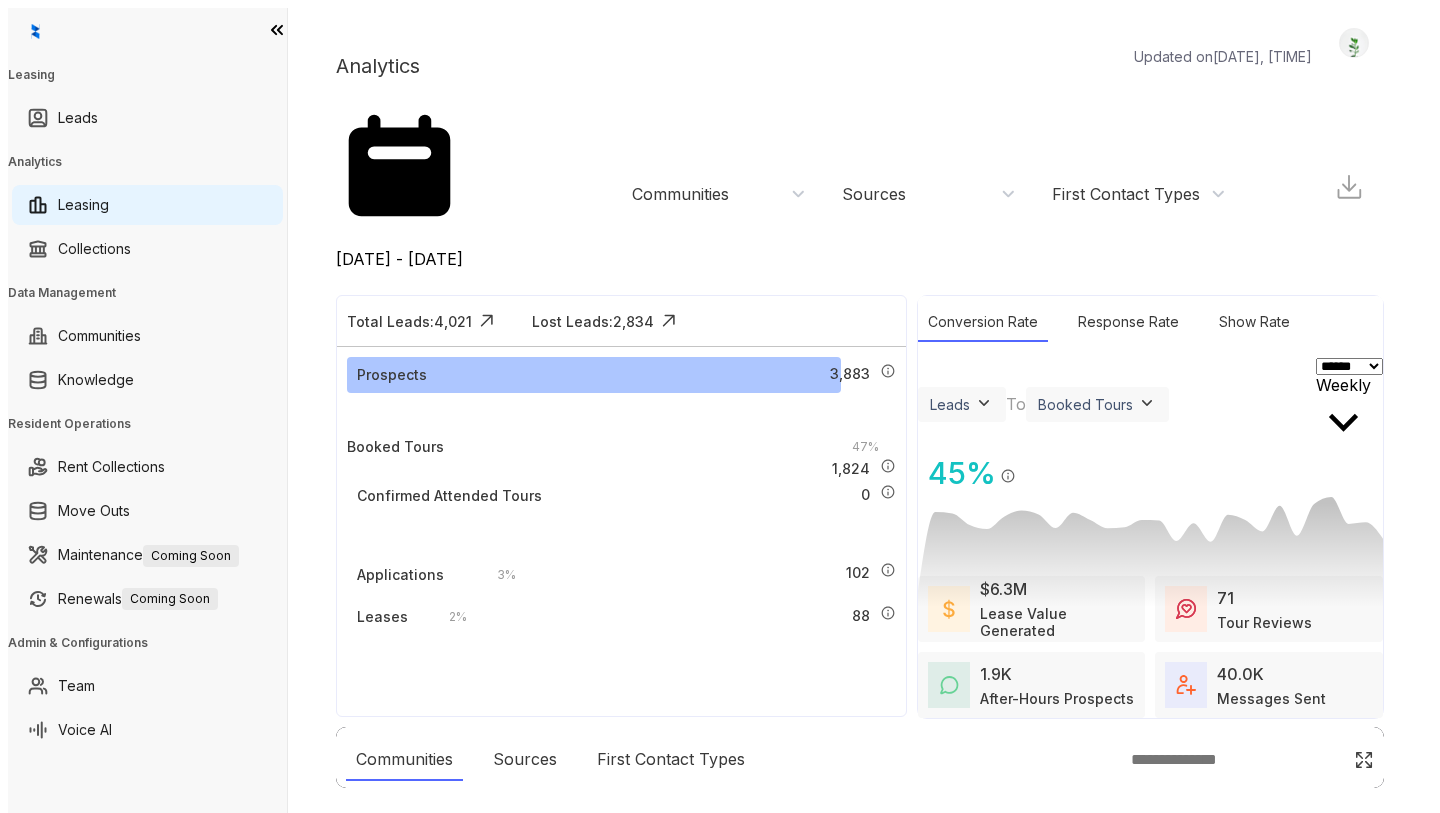 click on "Leads" at bounding box center (950, 404) 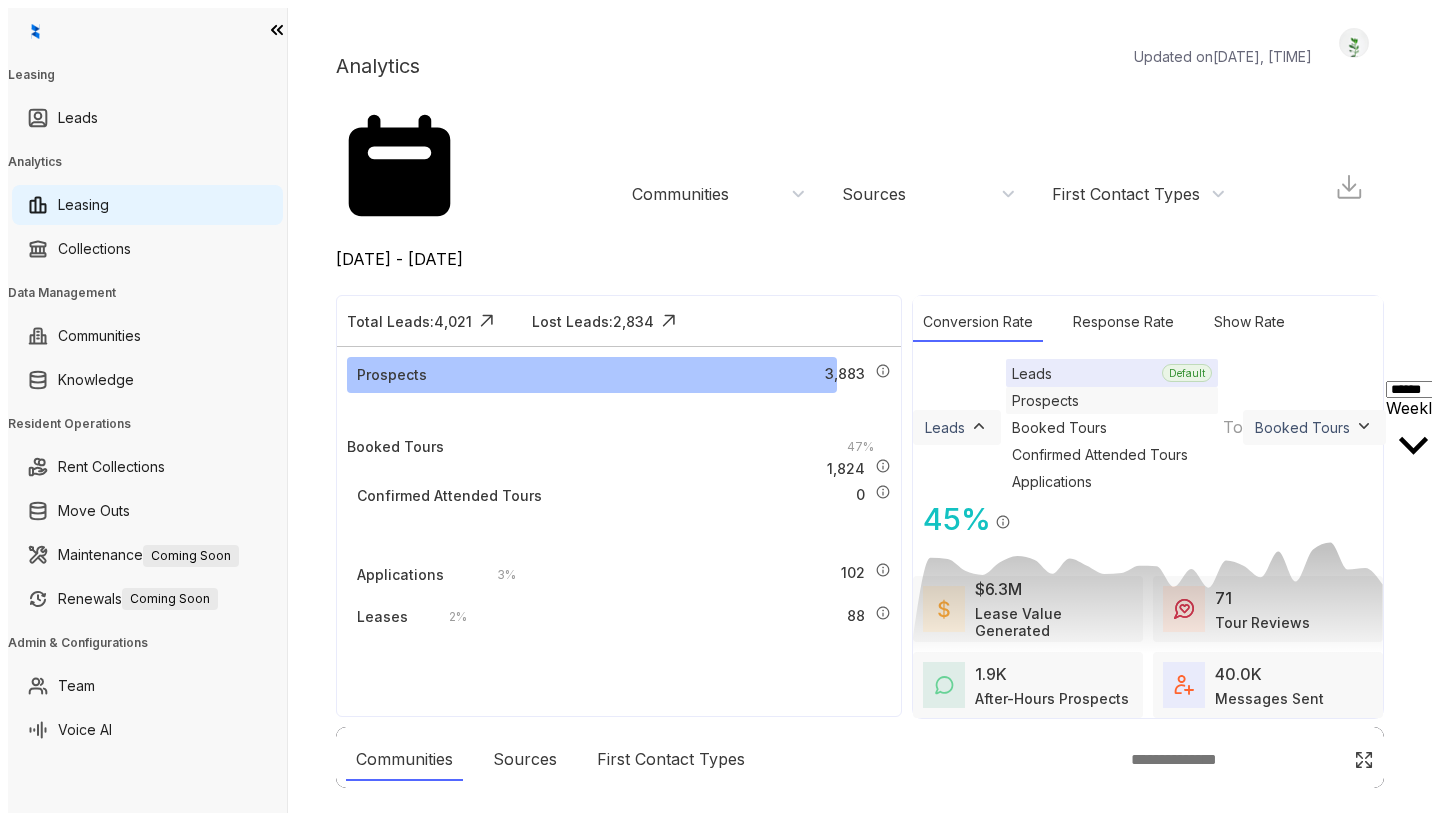 click on "Prospects" at bounding box center [1112, 400] 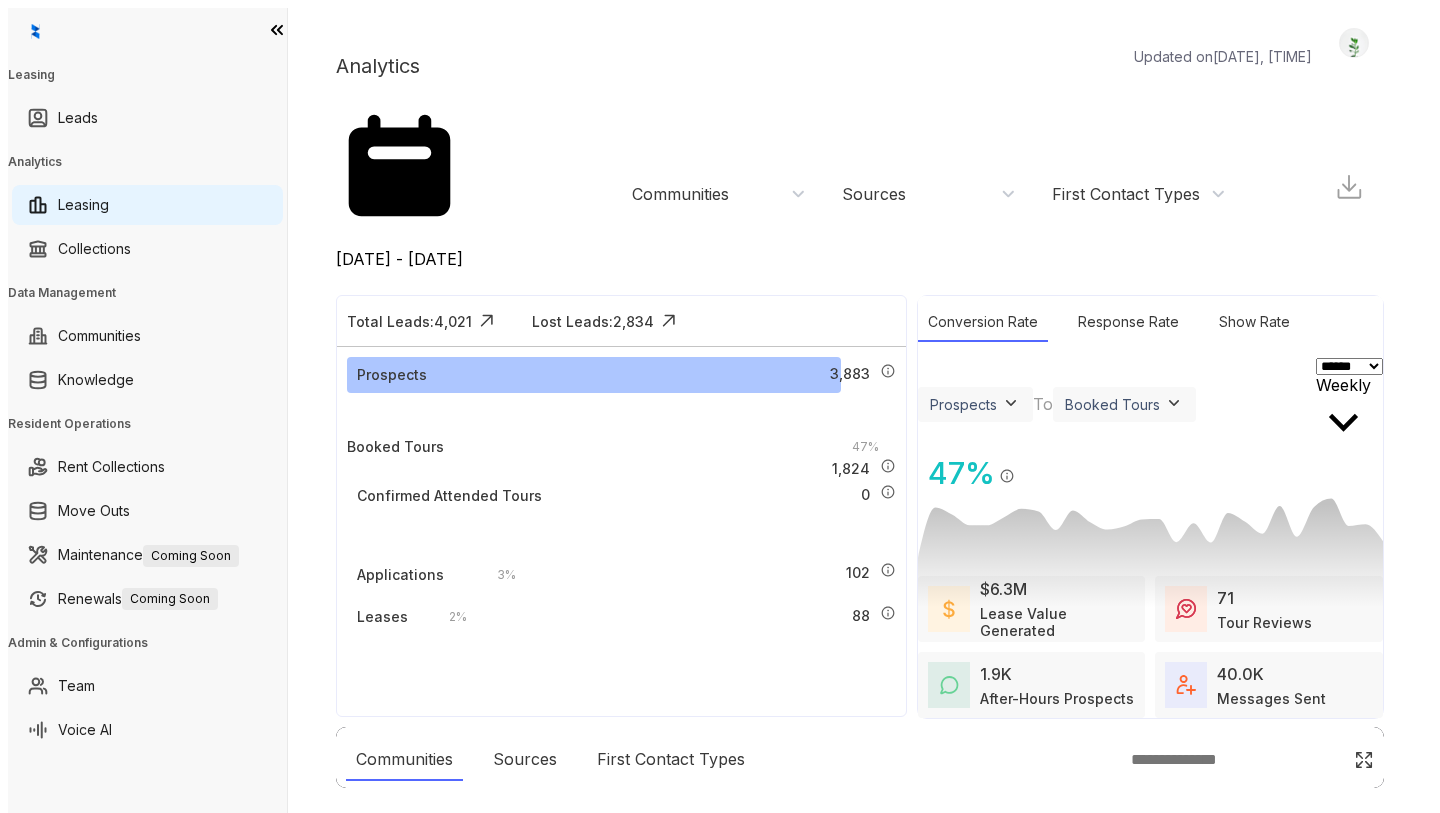click on "Prospects" at bounding box center [975, 404] 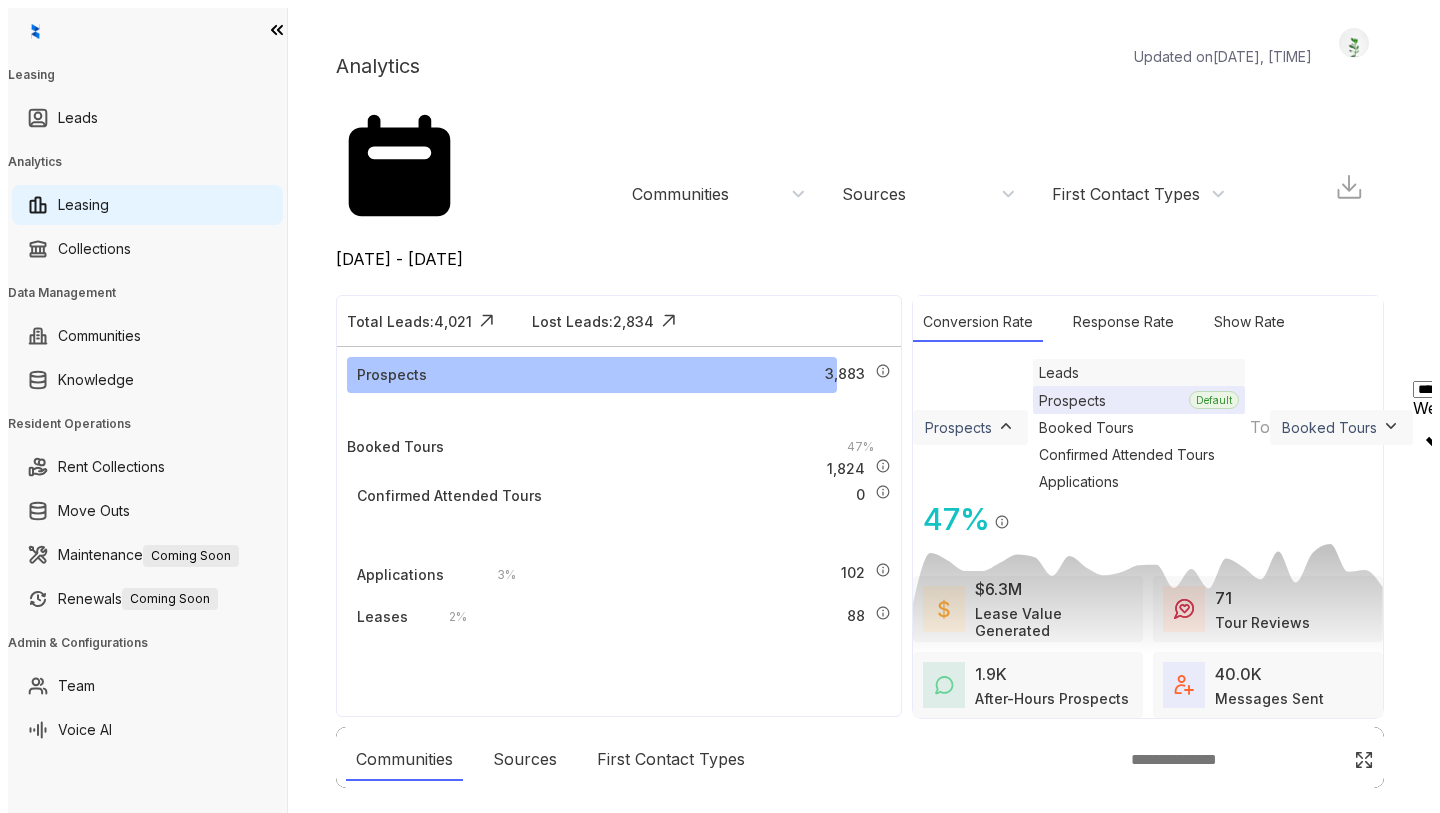 click on "Leads" at bounding box center (1139, 372) 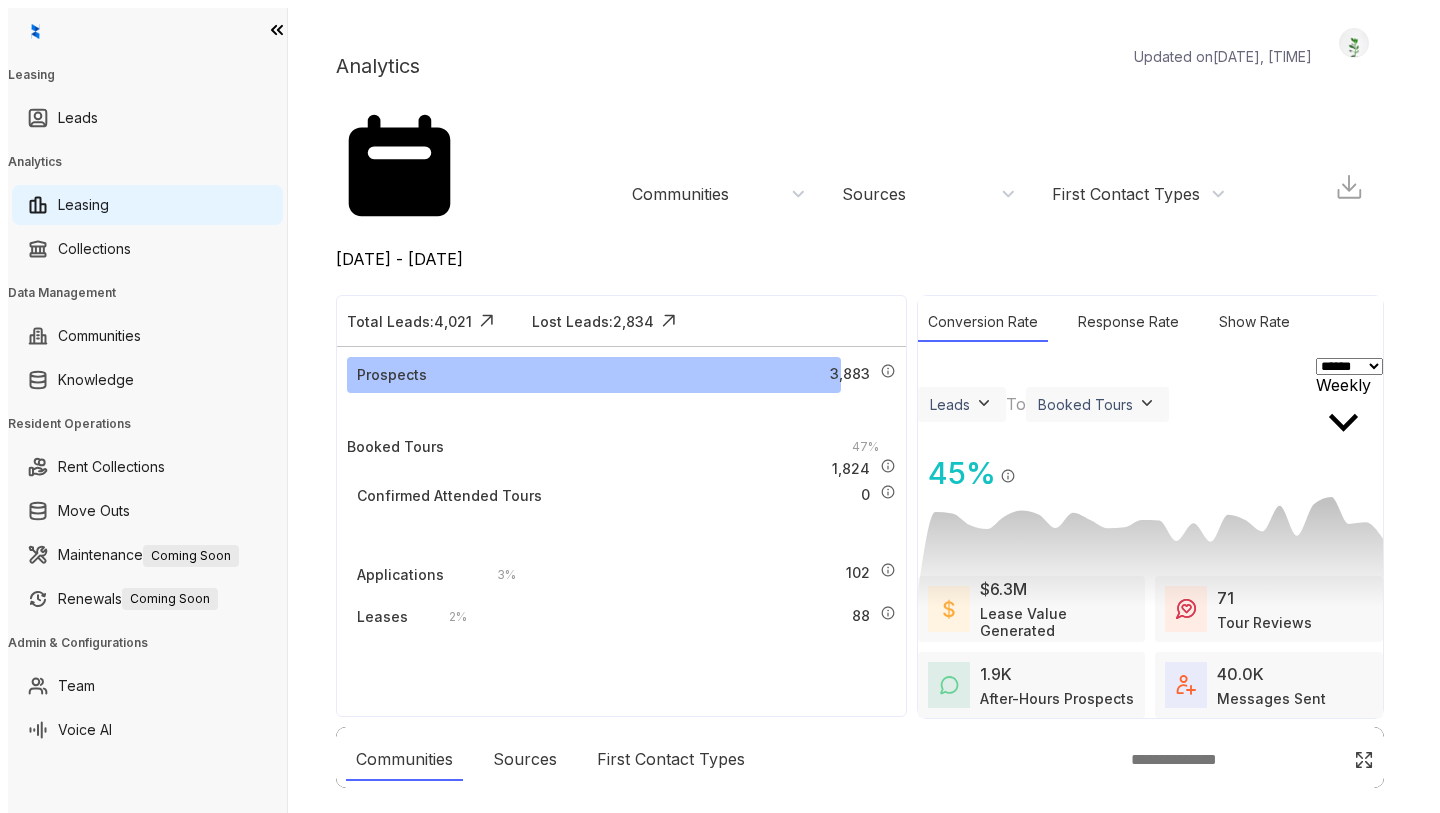 click on "Analytics Updated on [MONTH] [DAY], [YEAR], [HOUR]:[MINUTE] [AM/PM] [MONTH] [DAY], [YEAR] -
[MONTH] [DAY], [YEAR] Today Last 7 days Last 30 days Month to date Year to date Communities Sources First Contact Types Logout Total Leads:  4,021   A lead is defined as anyone who has been contacted by [NAME]. Lost Leads:  2,834   Lost leads are leads with which [NAME] is no longer engaging. This does not necessarily mean that the lead is lost for the community. For example, a lead labeled as lost by [NAME] because they have already self-booked a tour. Prospects 3,883 A prospect is any lead that is not labeled as ‘Not a Prospect’ or ‘Already Handled.’ Those labels exclude spam, current residents, vendors, duplicates, and those who have already booked, applied, or leased. Booked Tours 47 % 1,824 Tours booked by [NAME]. Confirmed Attended Tours 0 Tours booked by [NAME] where attendance was confirmed by the lead. Applications 3 % 102 Applications submitted by leads who [NAME] engaged with. Leases 2 % 88 Conversion Rate Show Rate To" at bounding box center (860, 414) 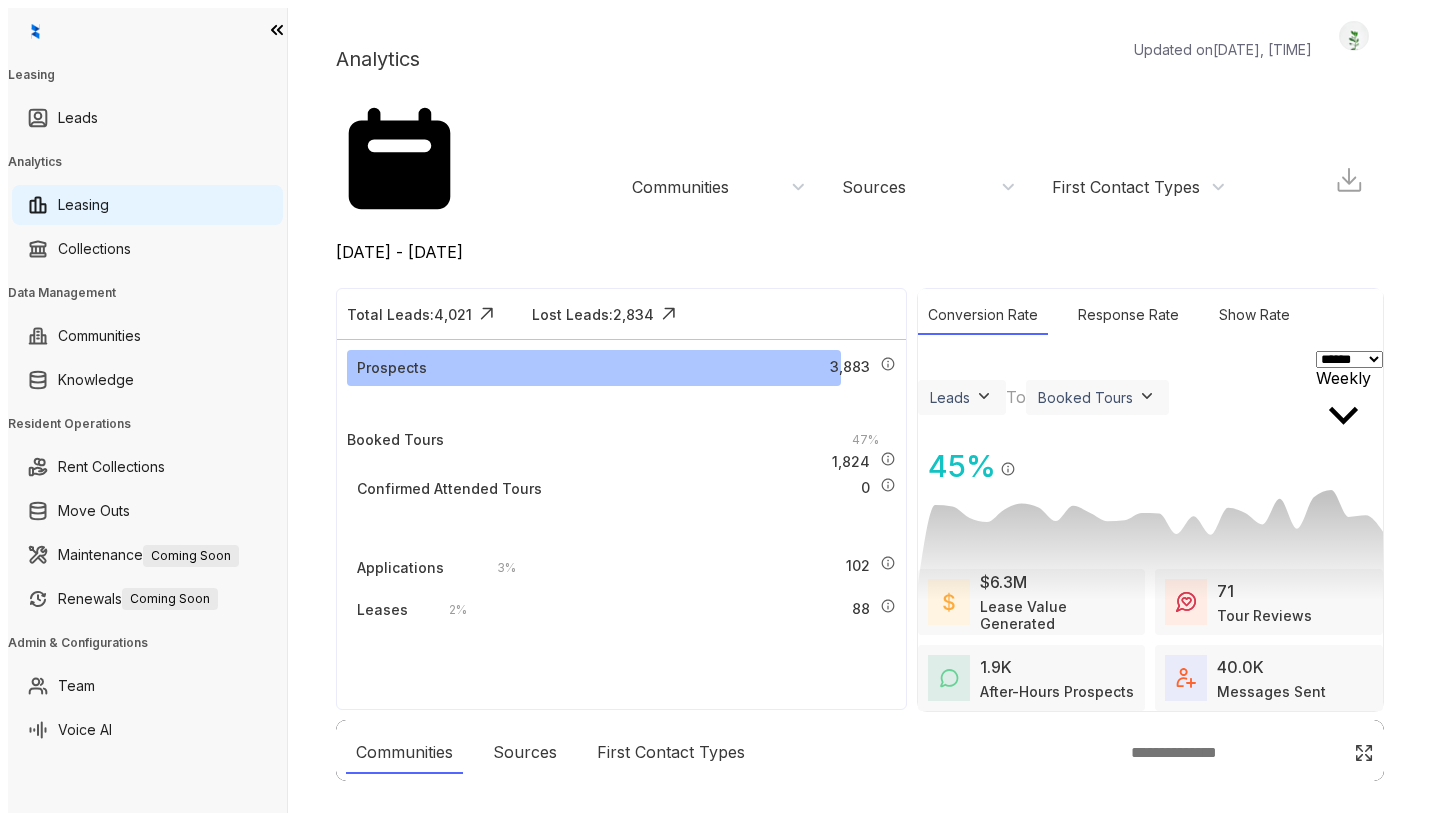 click on "Total Leads:  4,021   A lead is defined as anyone who has been contacted by Kelsey. Lost Leads:  2,834   Lost leads are leads with which Kelsey is no longer engaging. This does not necessarily mean that the lead is lost for the community. For example, a lead labeled as lost by Kelsey because they have already self-booked a tour. Prospects 3,883 A prospect is any lead that is not labeled as ‘Not a Prospect’ or ‘Already Handled.’ Those labels exclude spam, current residents, vendors, duplicates, and those who have already booked, applied, or leased. Booked Tours 47 % 1,824 Tours booked by Kelsey. Confirmed Attended Tours 0 Tours booked by Kelsey where attendance was confirmed by the lead. Applications 3 % 102 Applications submitted by leads who Kelsey engaged with. Leases 2 % 88 Leases signed by leads who Kelsey engaged with. Conversion Rate Response Rate Show Rate Leads Leads Default Prospects Booked Tours Confirmed Attended Tours Applications To Booked Tours Prospects Booked Tours Default Leases 45" at bounding box center [860, 499] 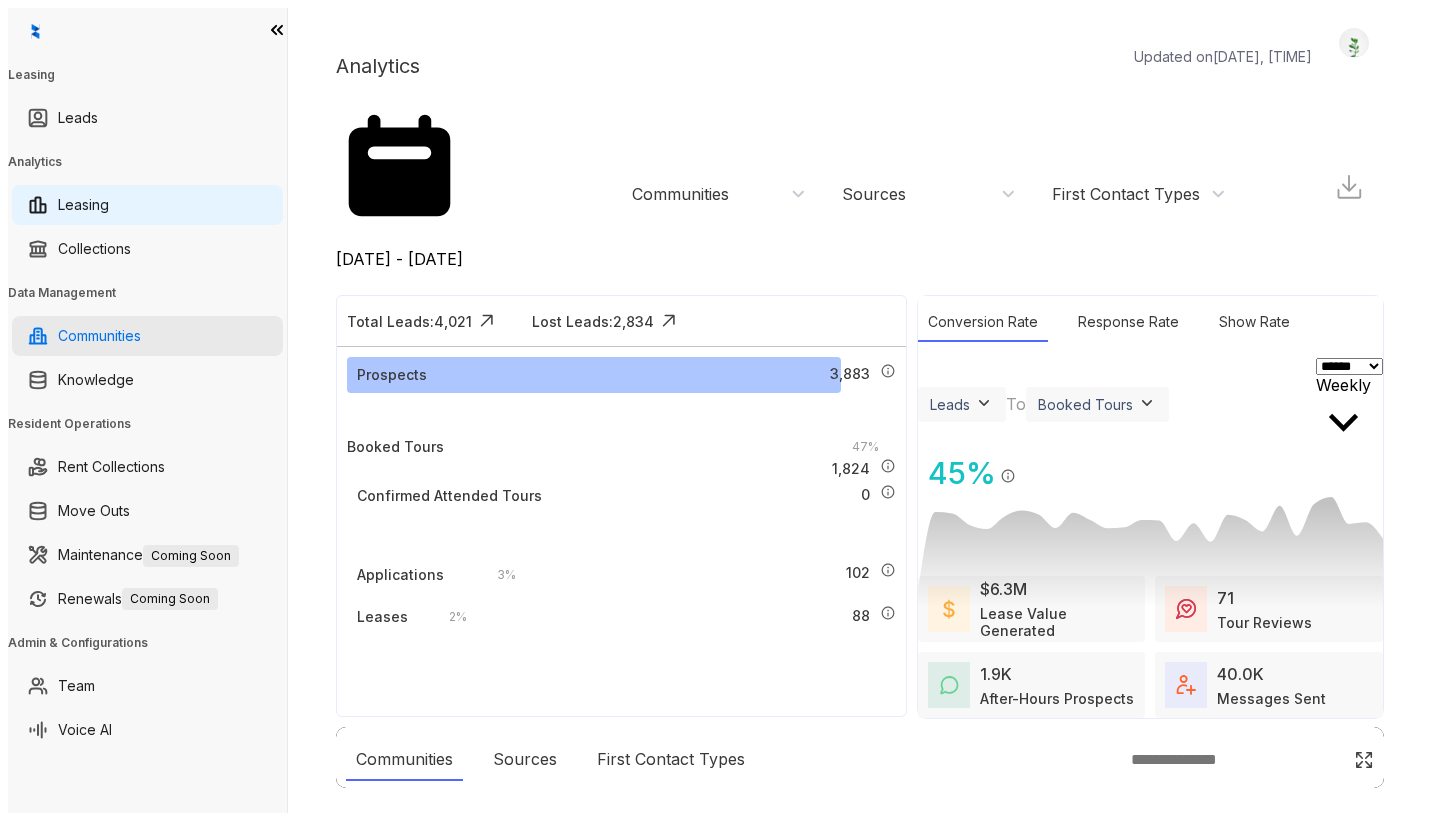 click on "Communities" at bounding box center [99, 336] 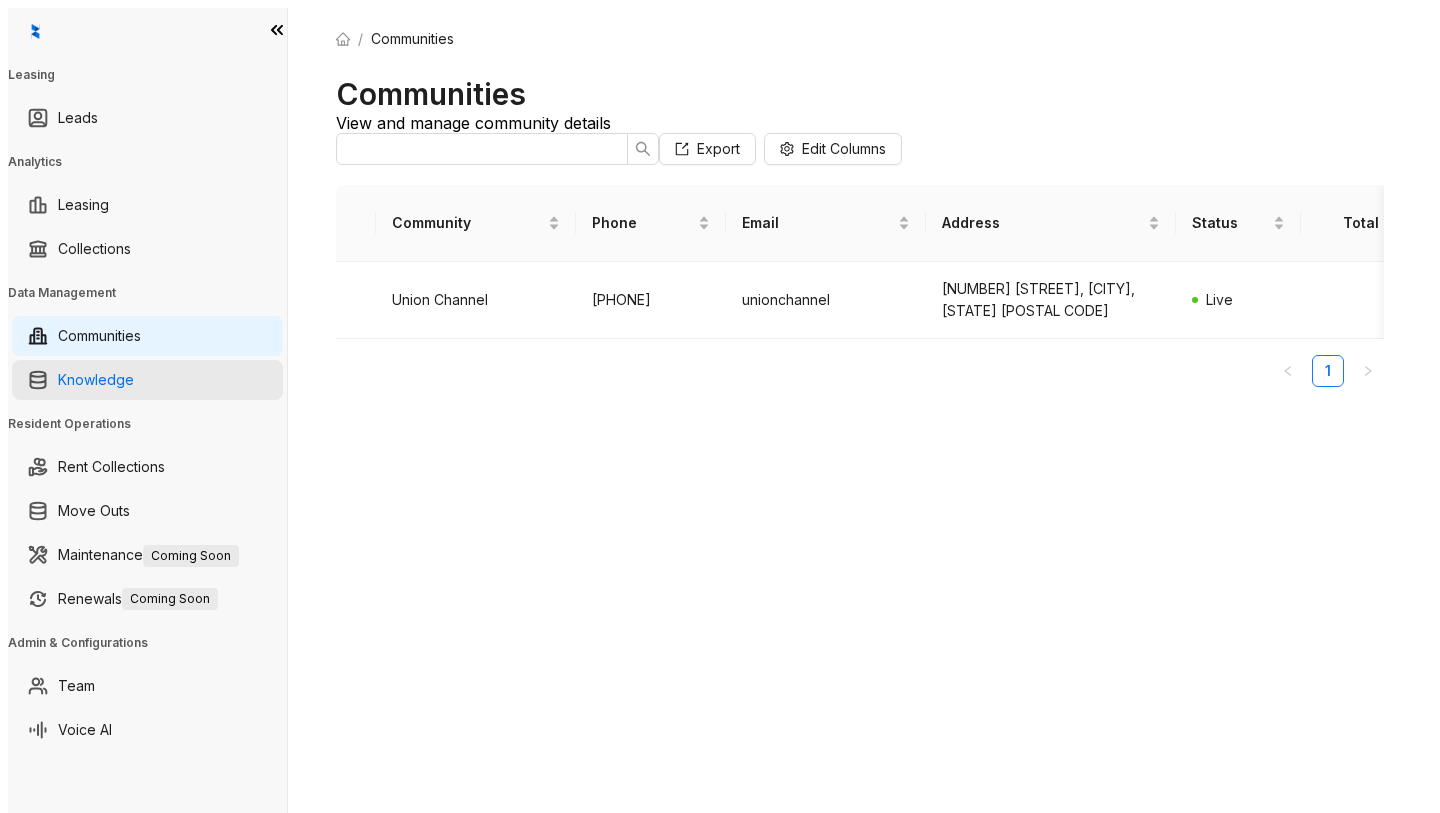 click on "Knowledge" at bounding box center [96, 380] 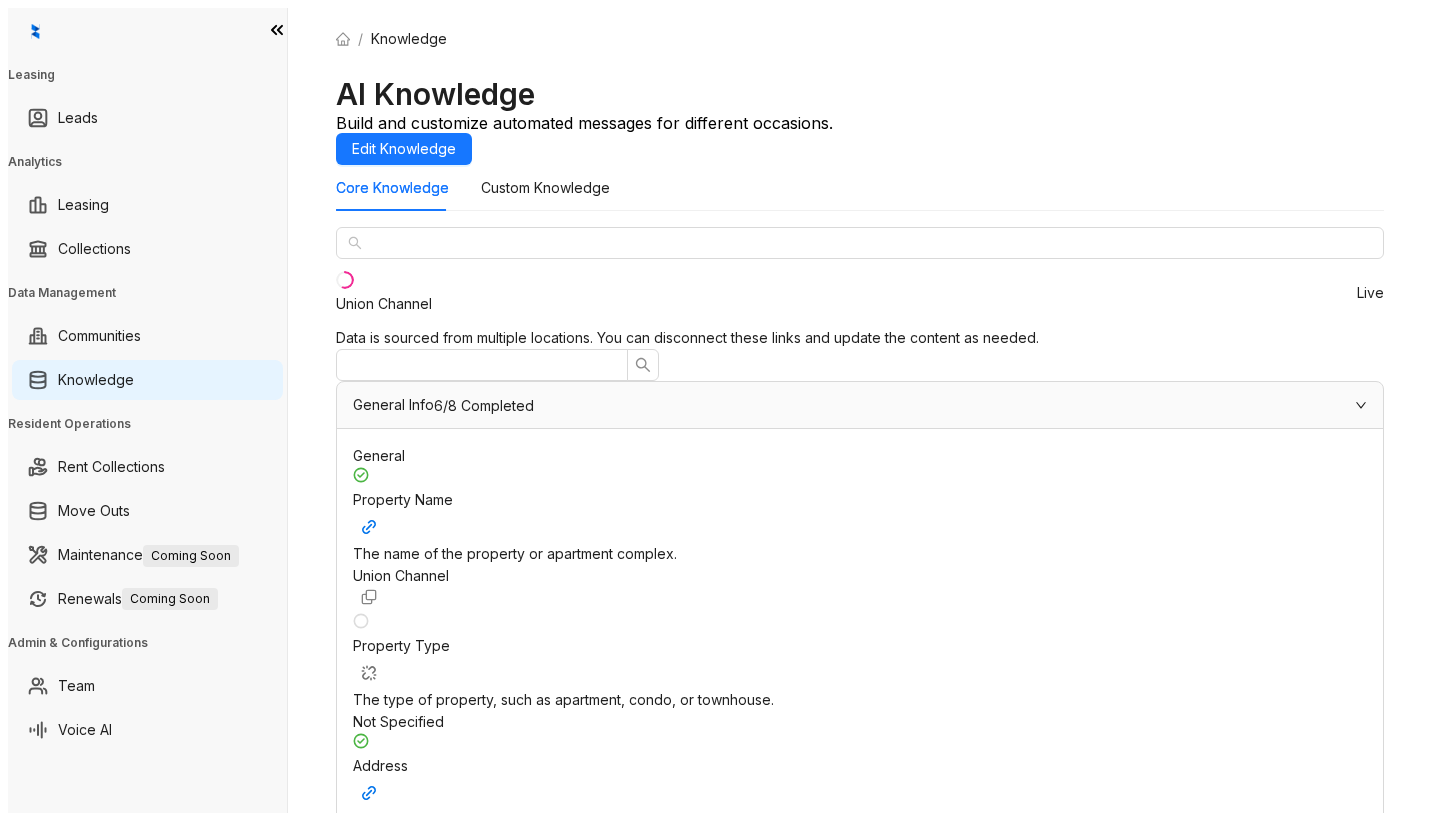 click on "6/8 Completed" at bounding box center [484, 406] 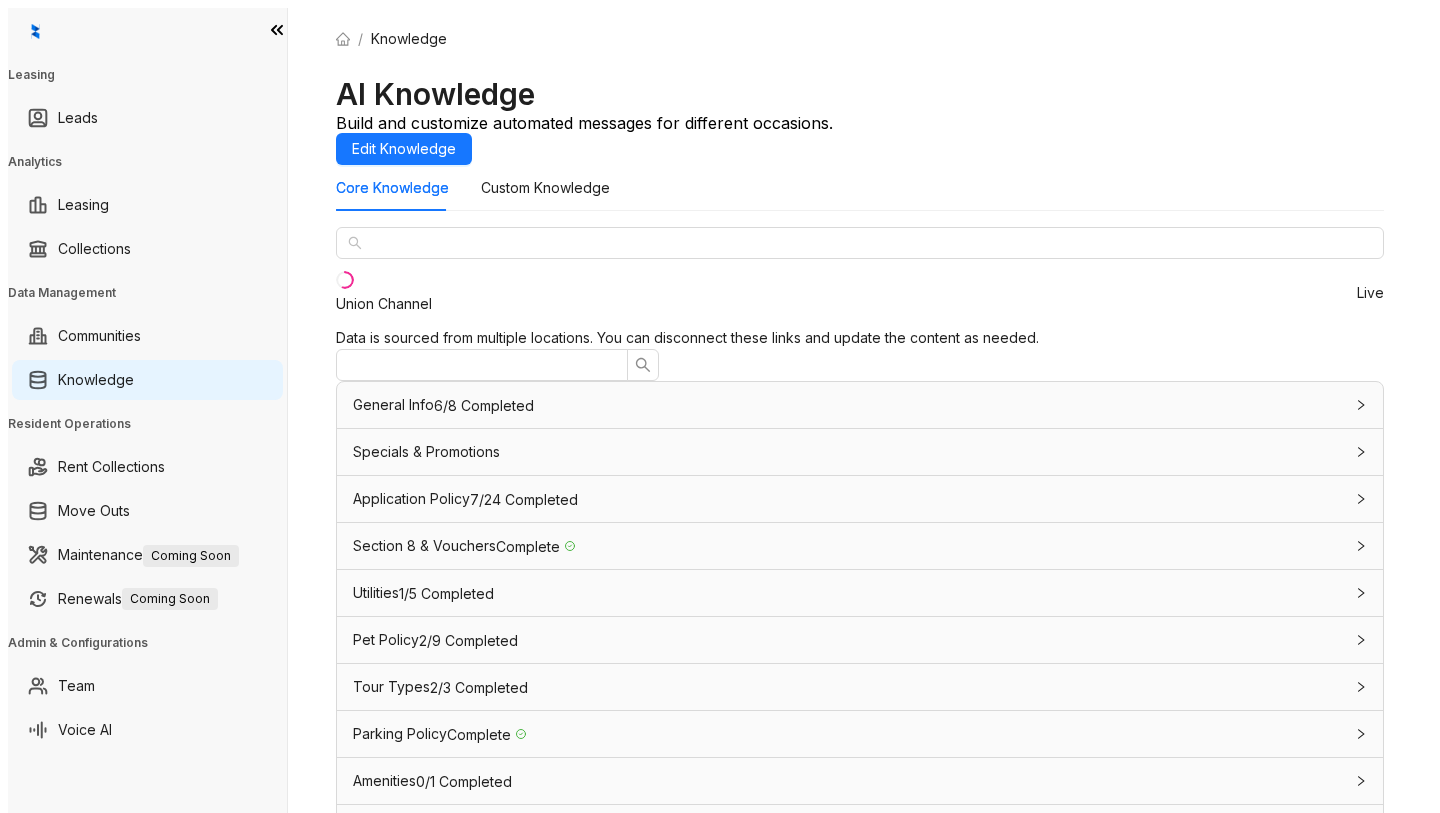 click on "7/24 Completed" at bounding box center (484, 406) 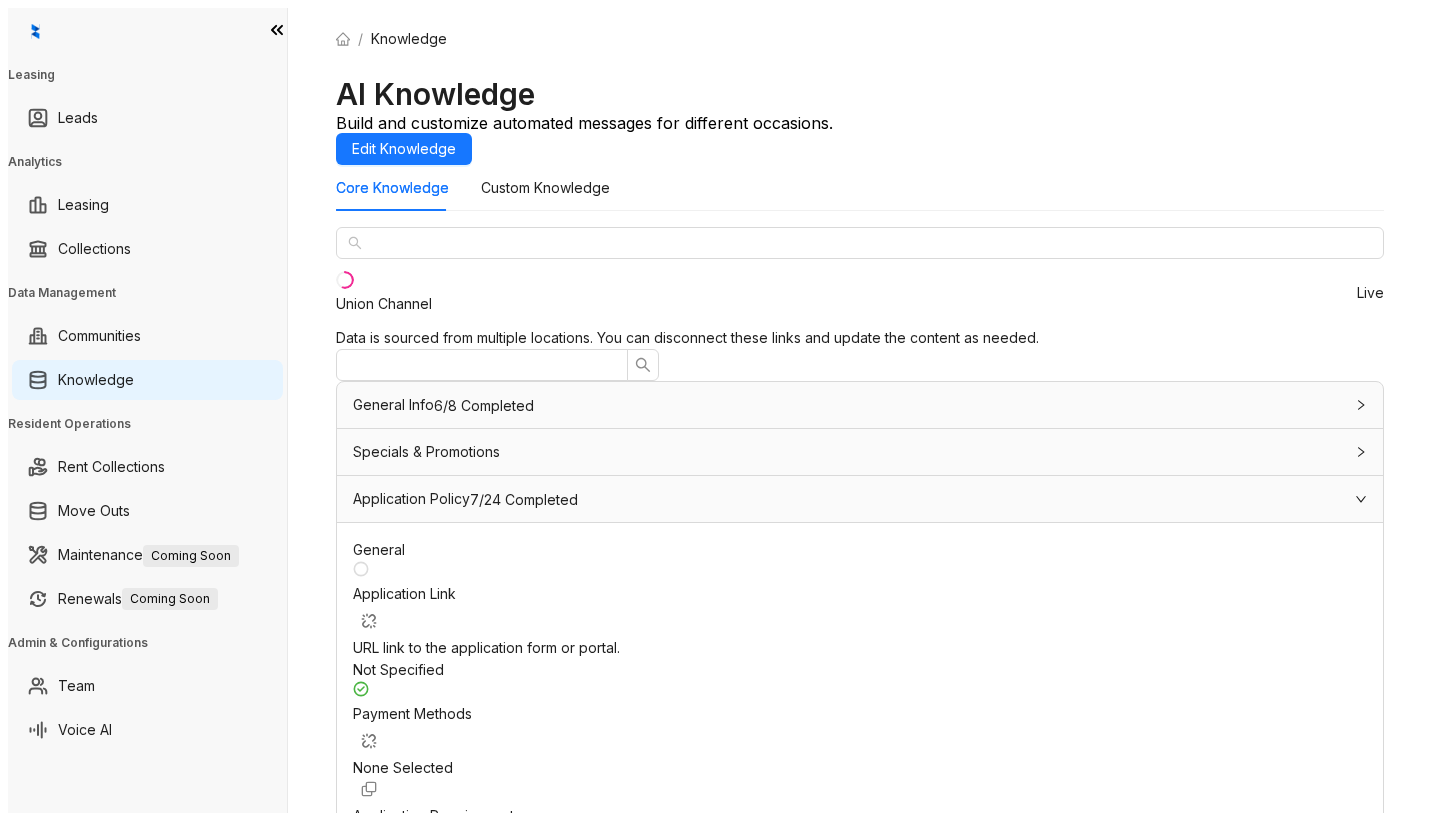 scroll, scrollTop: 204, scrollLeft: 0, axis: vertical 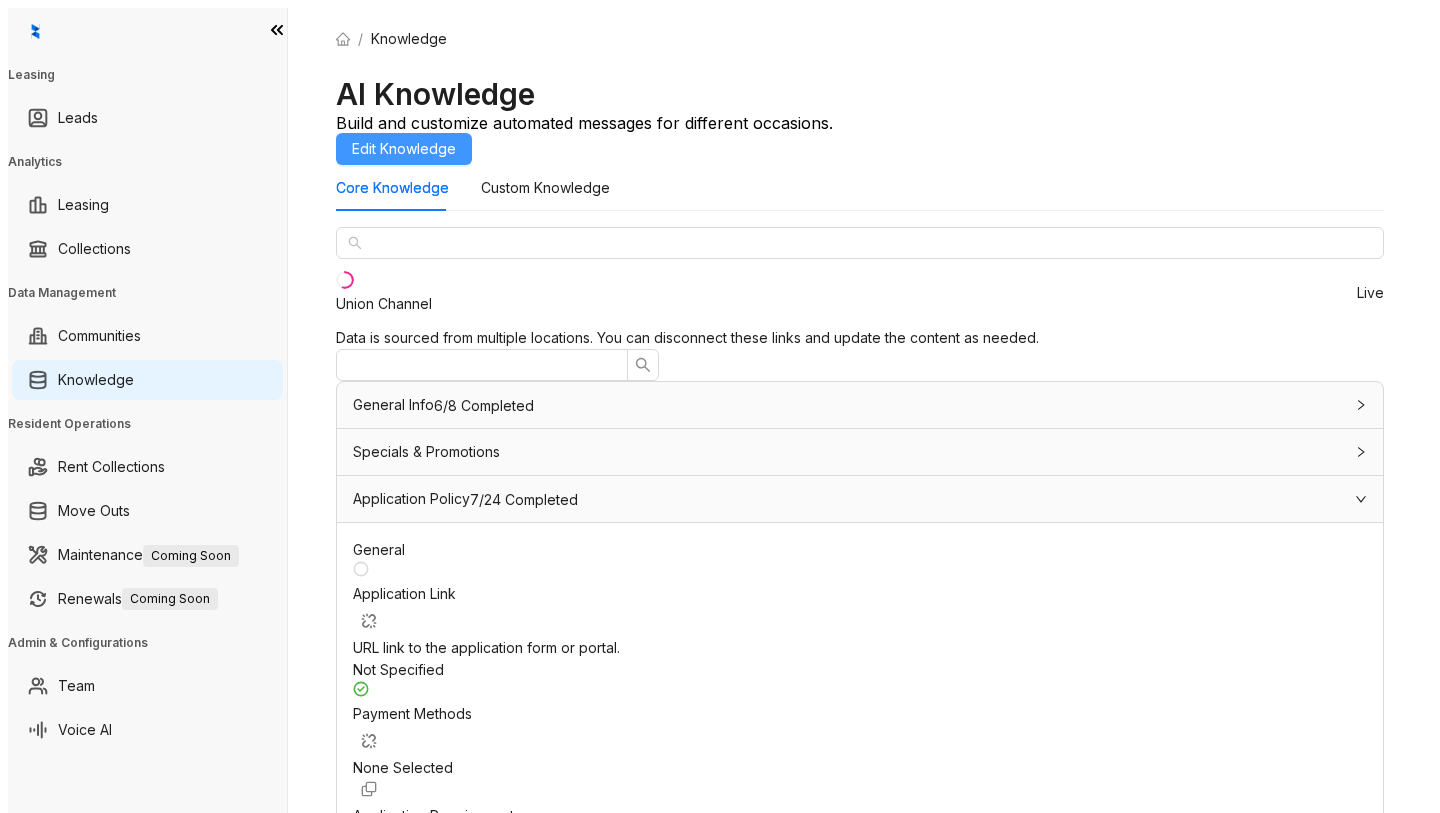 click on "Edit Knowledge" at bounding box center (404, 149) 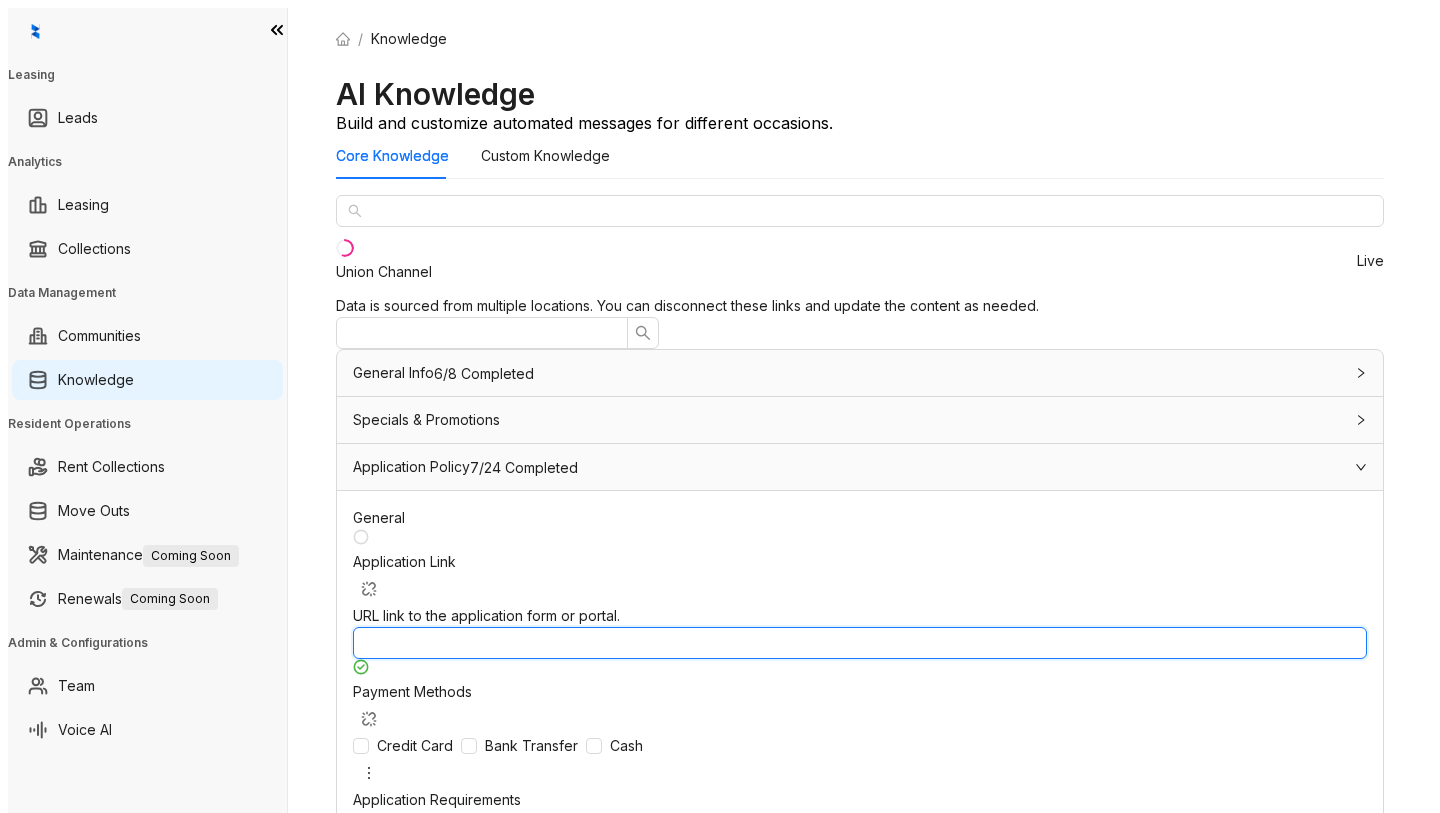 click at bounding box center (860, 643) 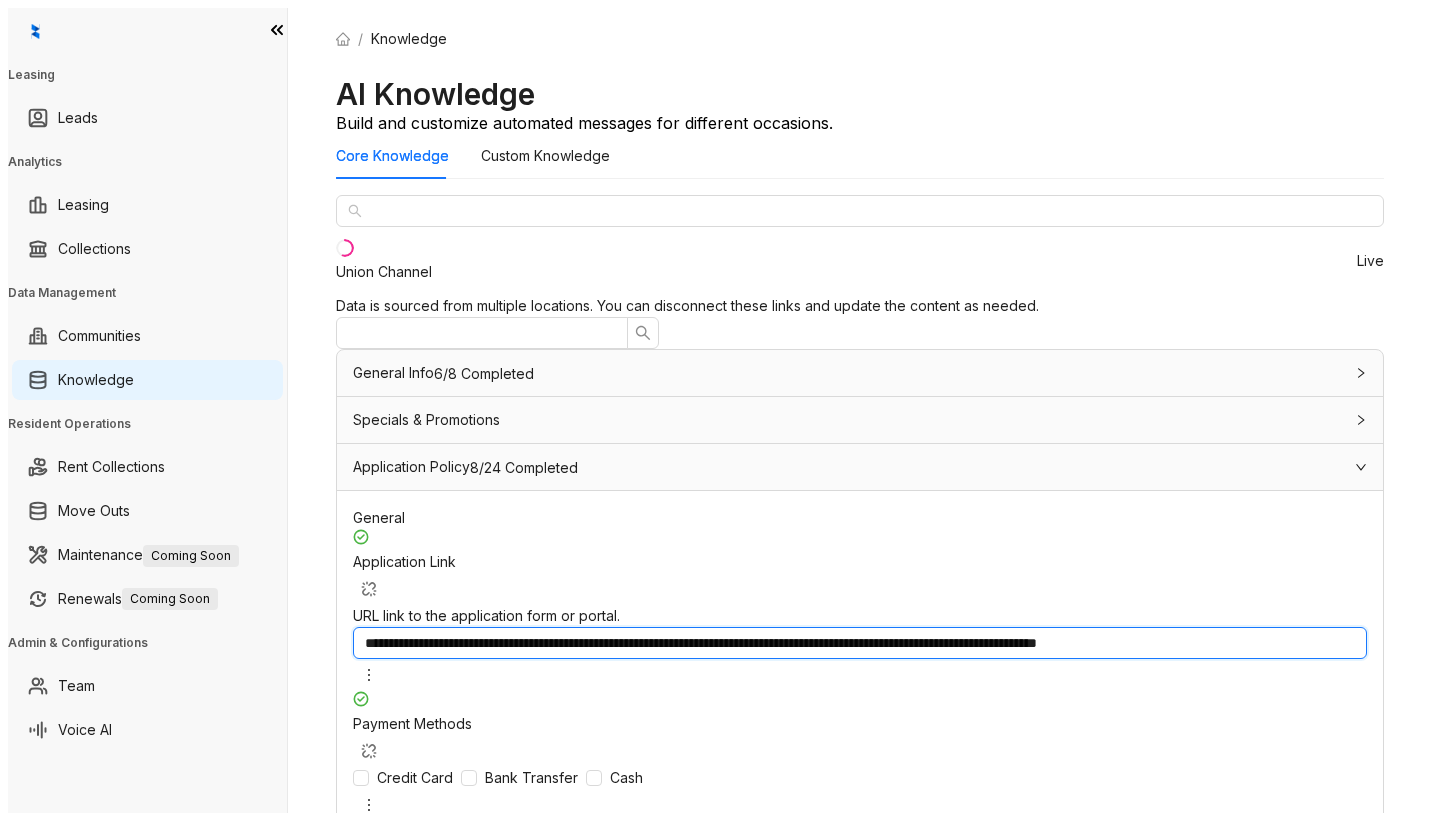 scroll, scrollTop: 0, scrollLeft: 680, axis: horizontal 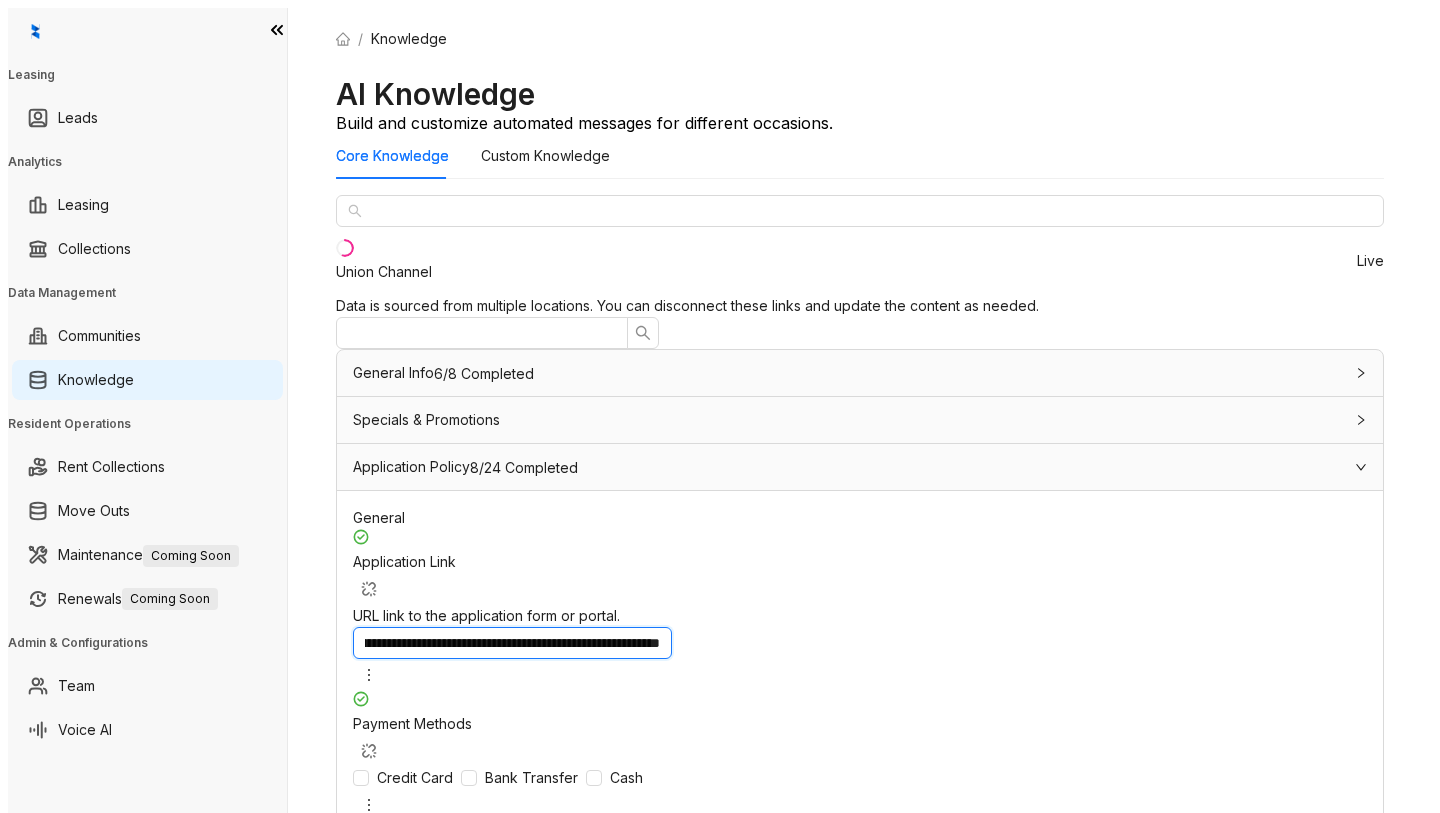 type on "**********" 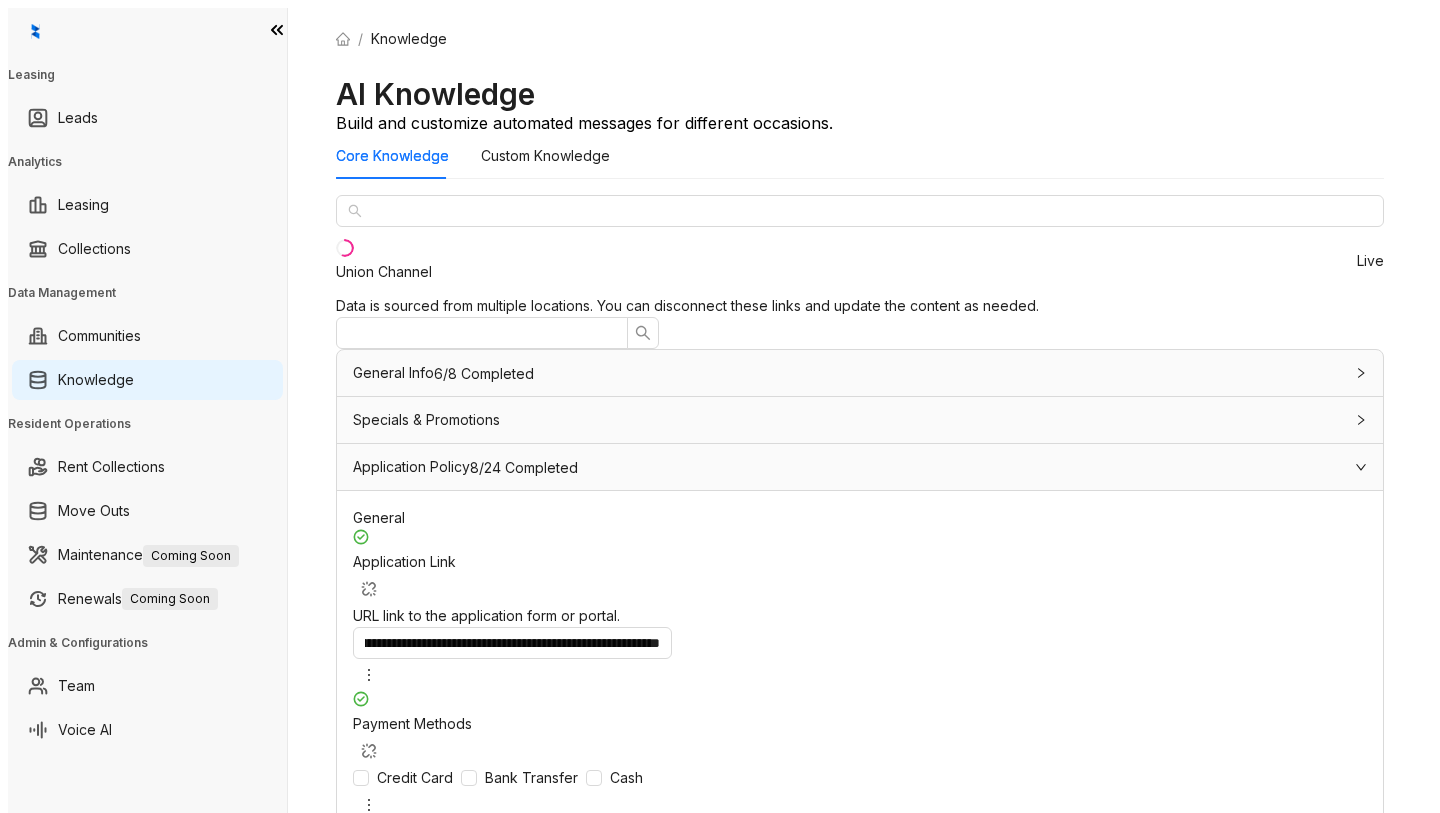 scroll, scrollTop: 0, scrollLeft: 0, axis: both 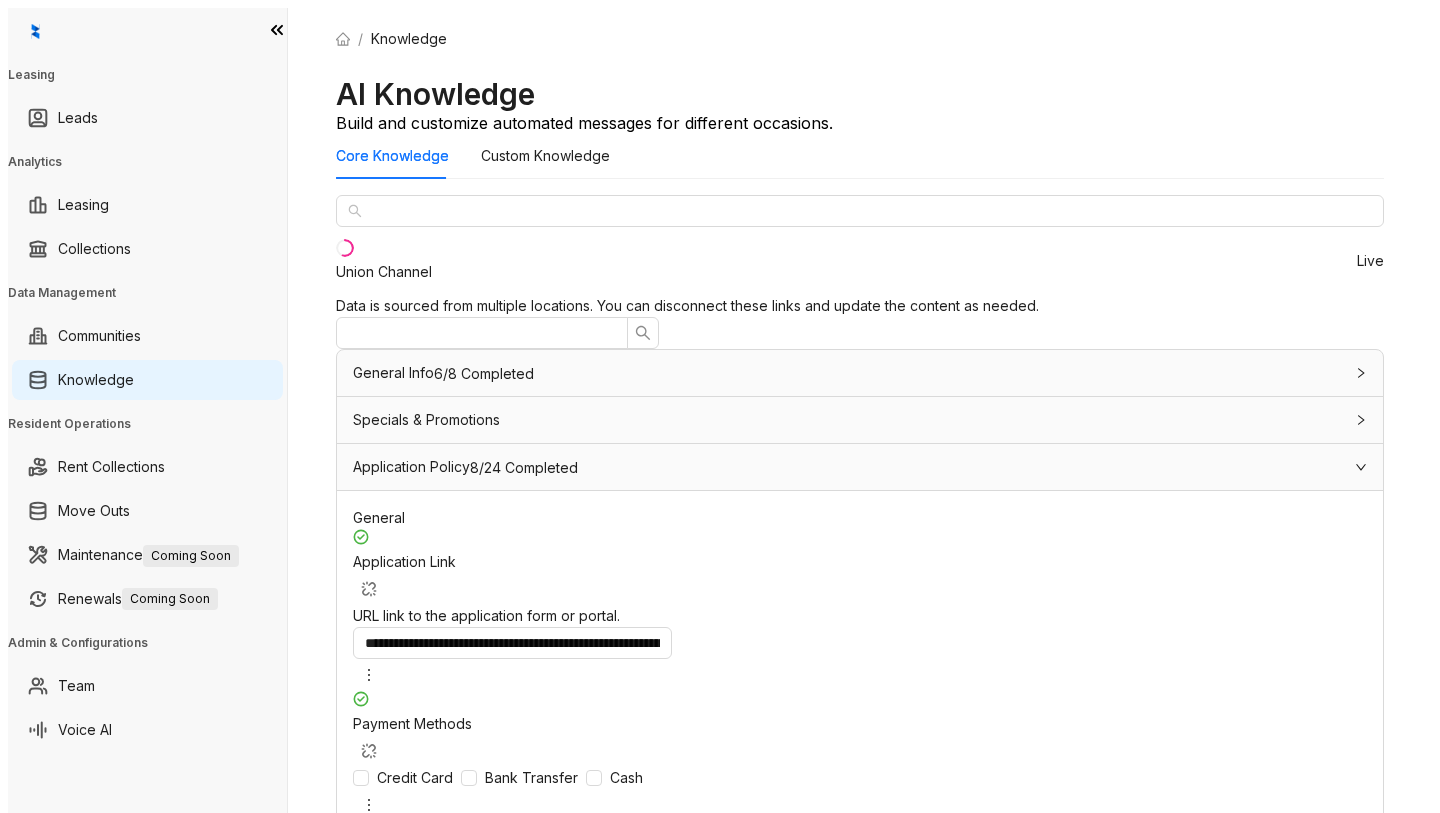 click on "/  Knowledge AI Knowledge Build and customize automated messages for different occasions. Core Knowledge Custom Knowledge Union Channel Live Data is sourced from multiple locations. You can disconnect these links and update the content as needed. General Info 6/8 Completed General Property Name The name of the property or apartment complex. Union Channel Property Type The type of property, such as apartment, condo, or townhouse. Address The physical address of the property, including city, state, and postal code. [NUMBER] [STREET], [CITY], [POSTAL CODE] Phone Number The contact phone number for the property or leasing office. +1[PHONE] Community Email The general email address for the property or community inquiries. unionchannel Community Website The website address for the property or community. https://www.gowanuswharf.com/union-channel Office Hours Set the days and times when your community is available for support Open time Close time Sun ******** ******** Mark as Closed Mon ******** ******** Mark as Closed $" at bounding box center [860, 414] 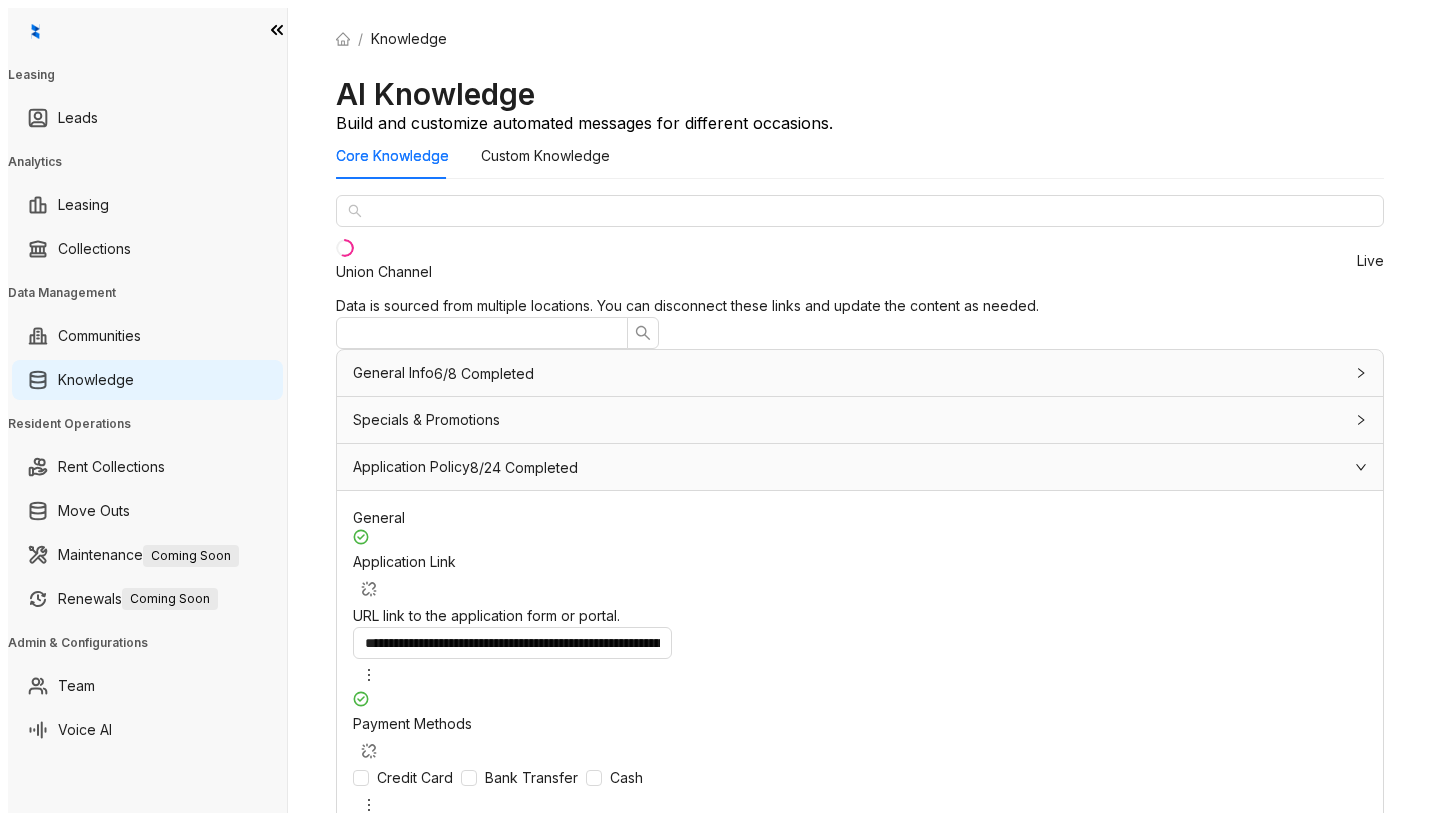 scroll, scrollTop: 2983, scrollLeft: 0, axis: vertical 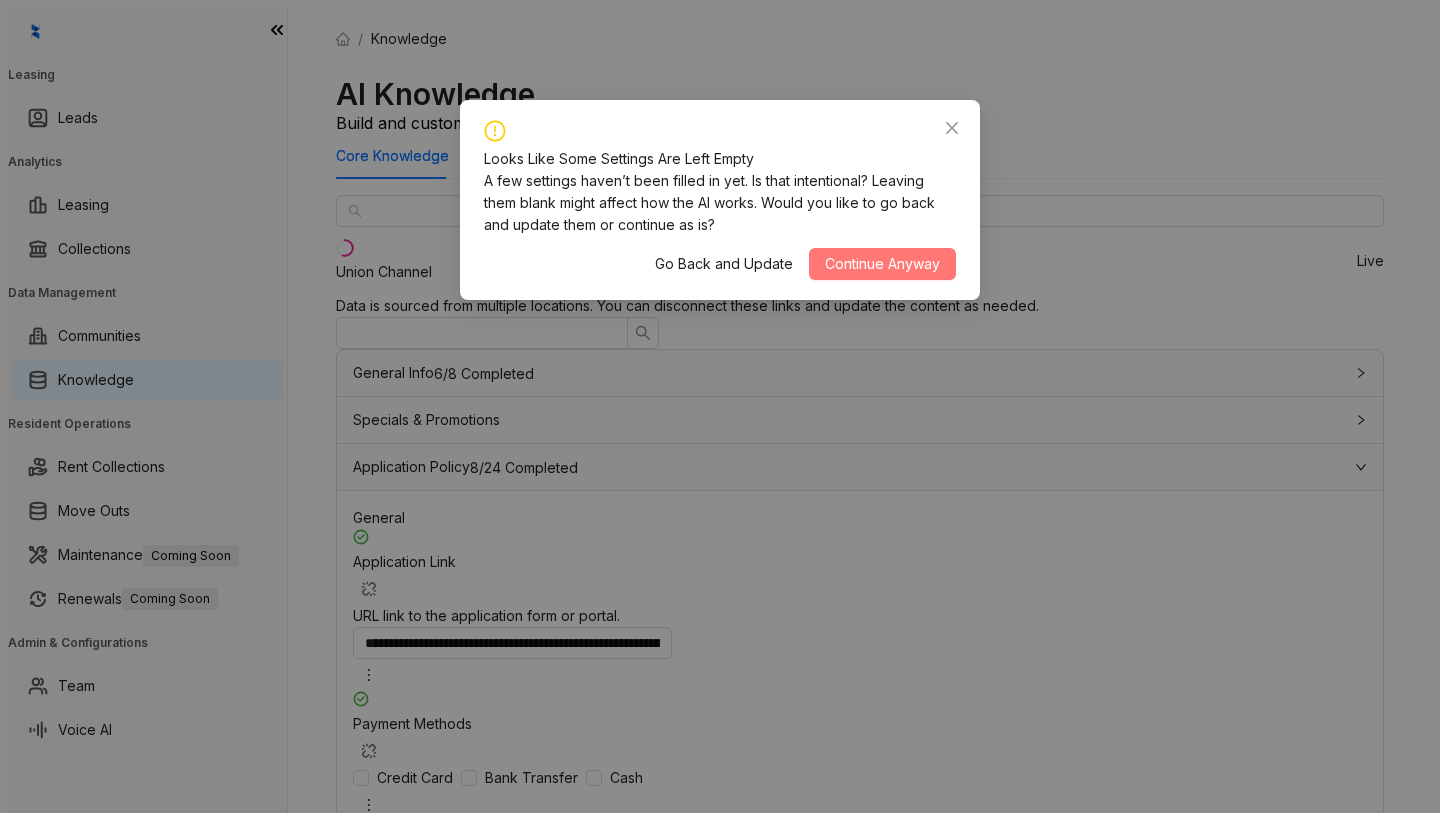 click on "Continue Anyway" at bounding box center [882, 264] 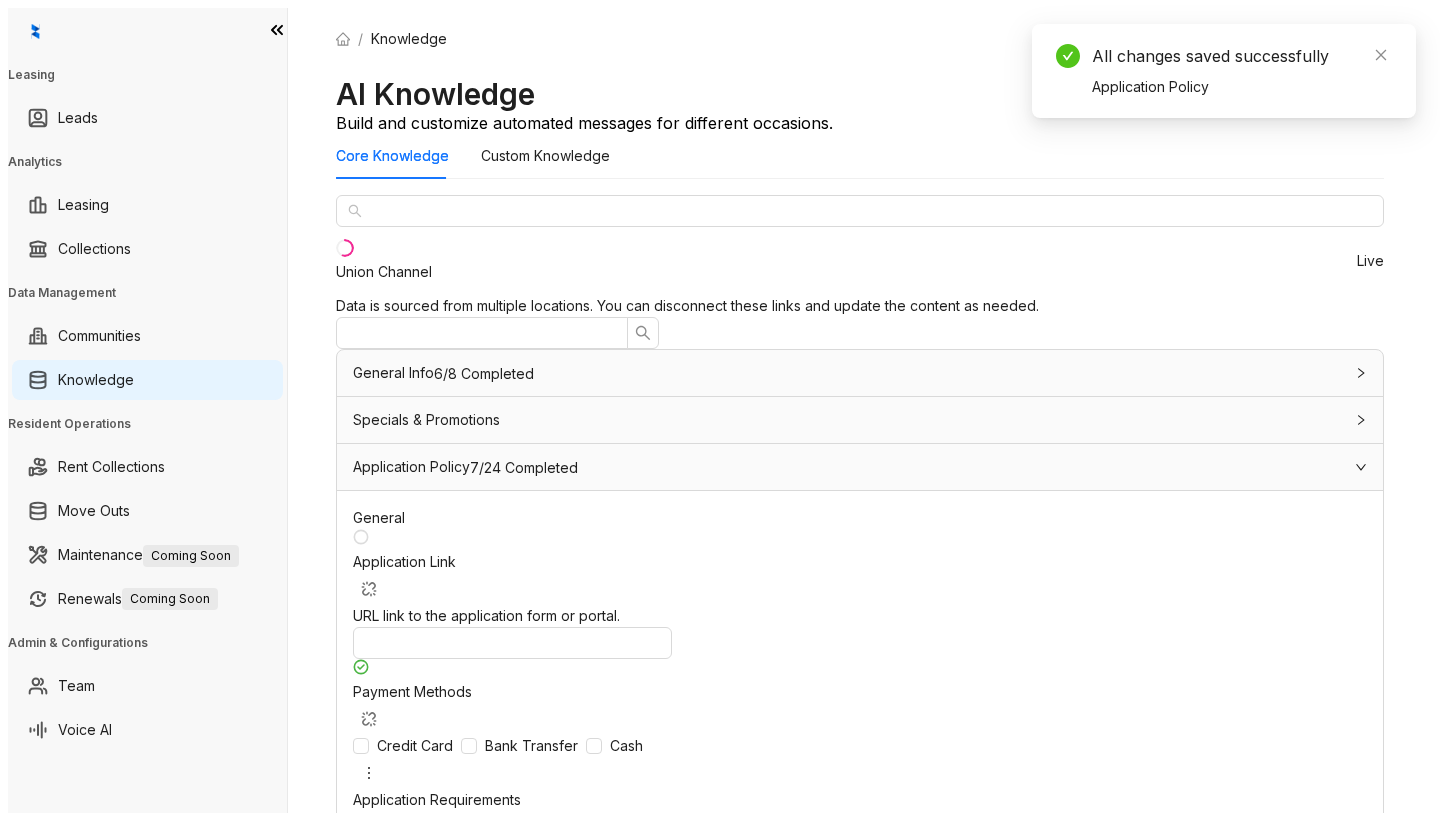 scroll, scrollTop: 4827, scrollLeft: 0, axis: vertical 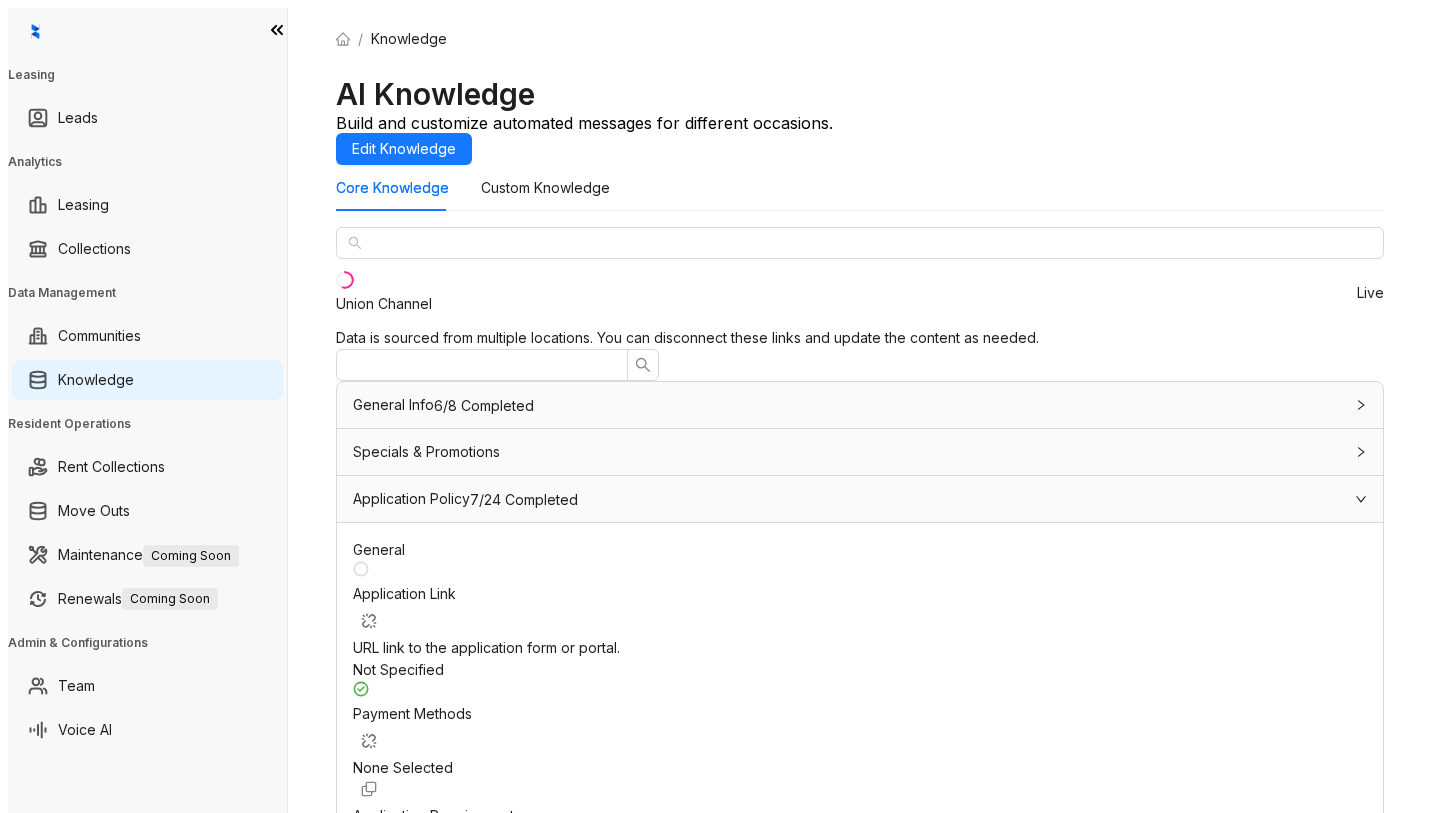 click on "Union Channel Live" at bounding box center [860, 277] 